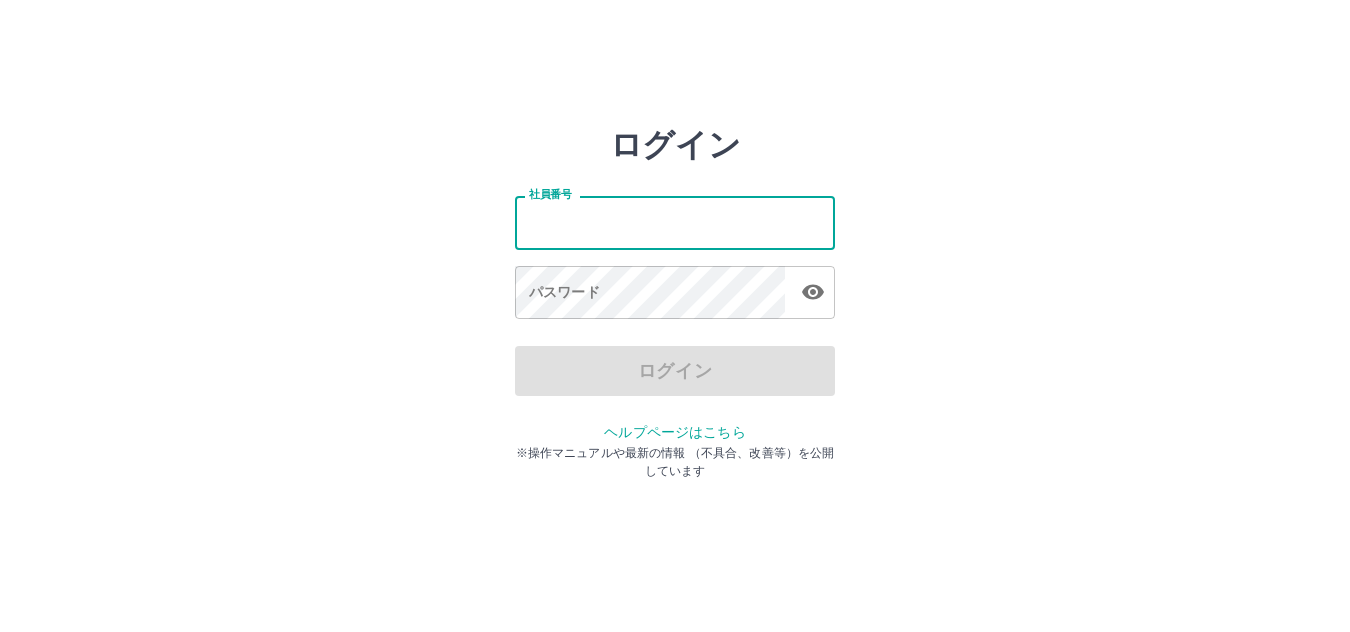 scroll, scrollTop: 0, scrollLeft: 0, axis: both 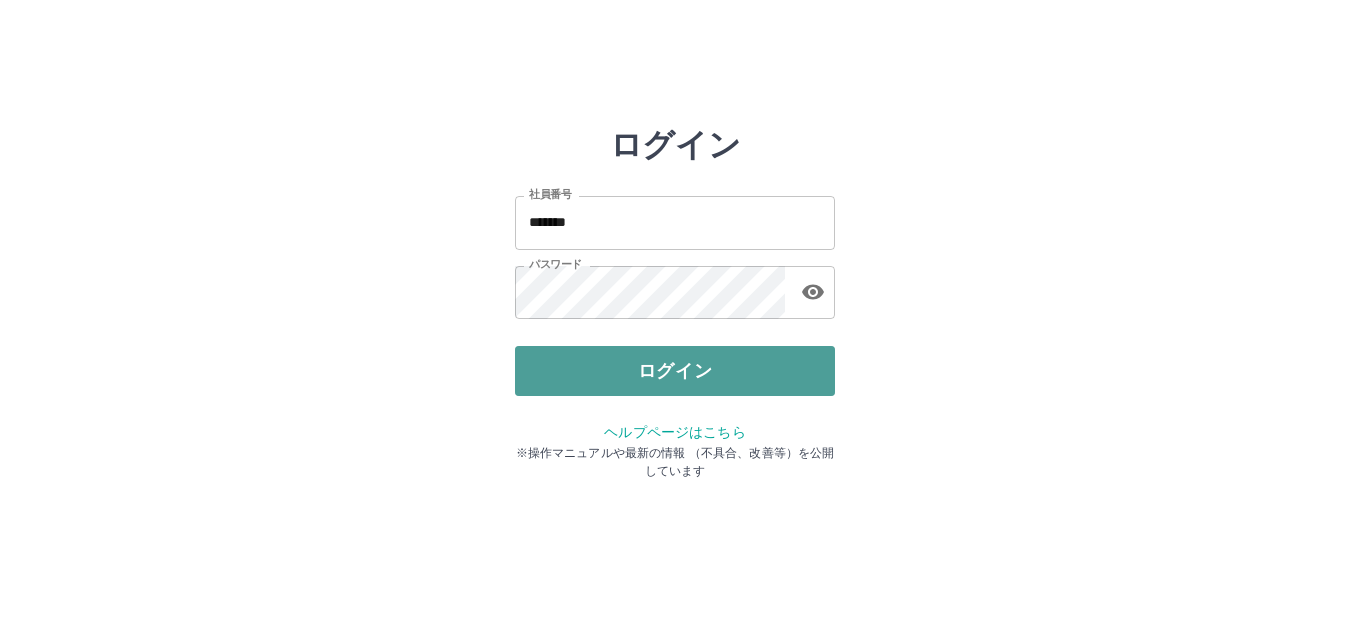 click on "ログイン" at bounding box center [675, 371] 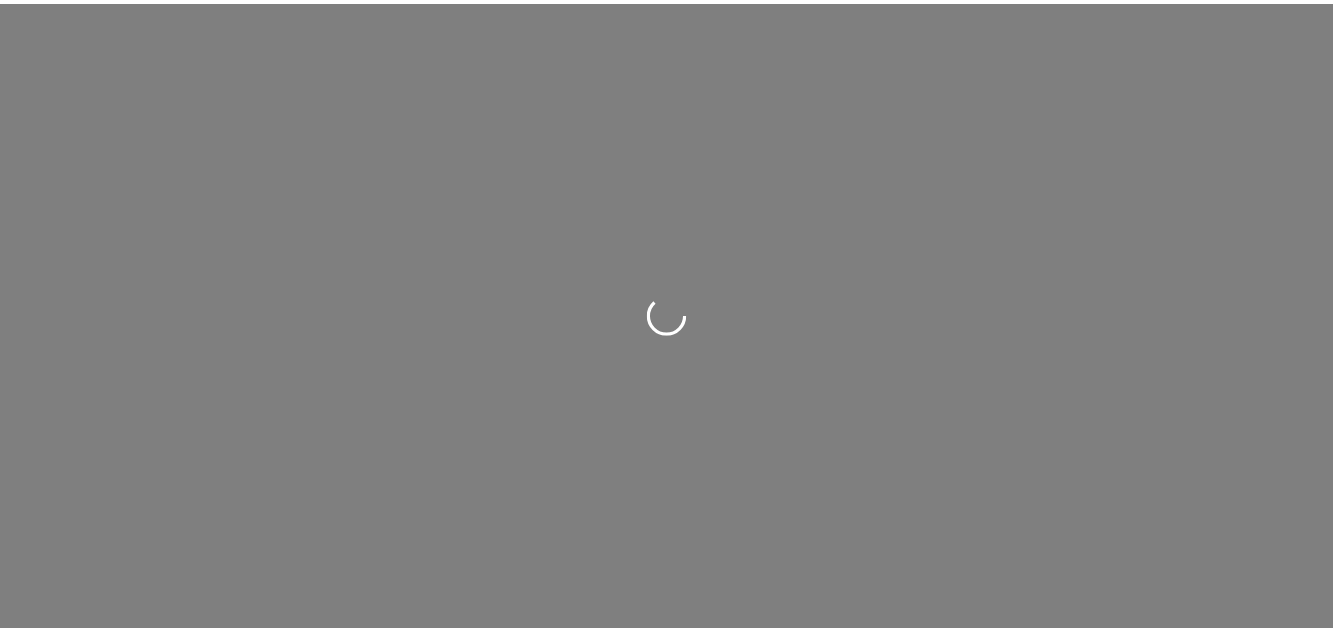 scroll, scrollTop: 0, scrollLeft: 0, axis: both 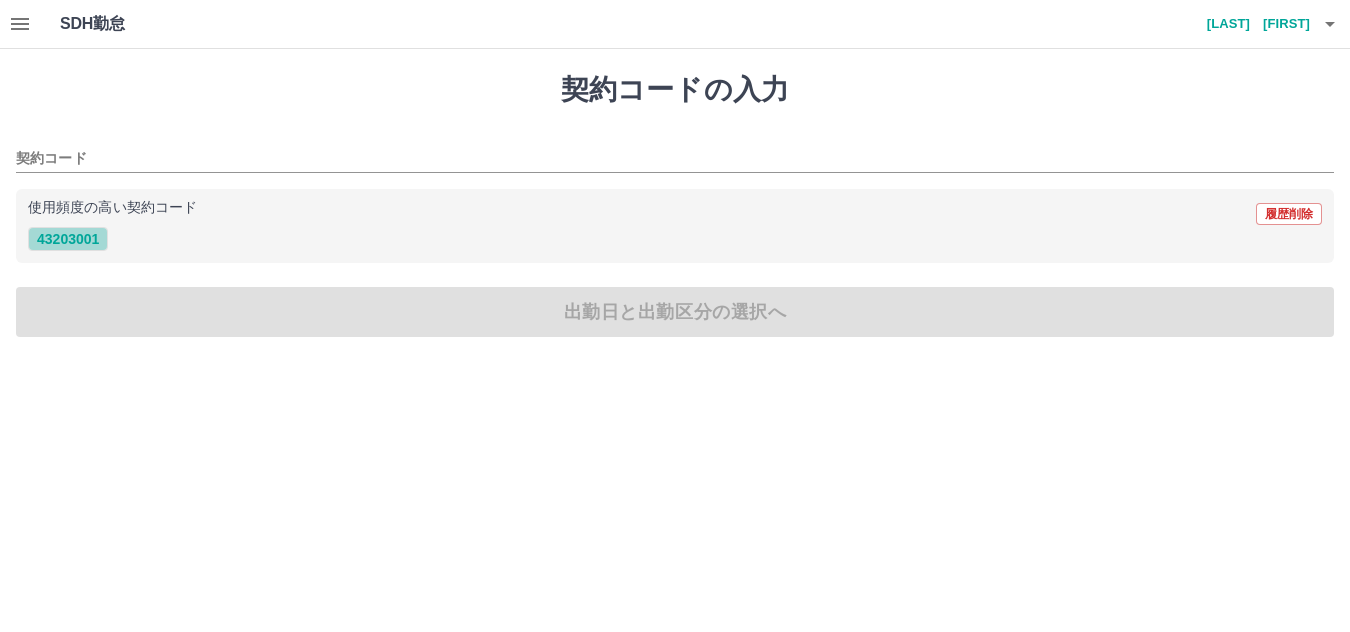 click on "43203001" at bounding box center [68, 239] 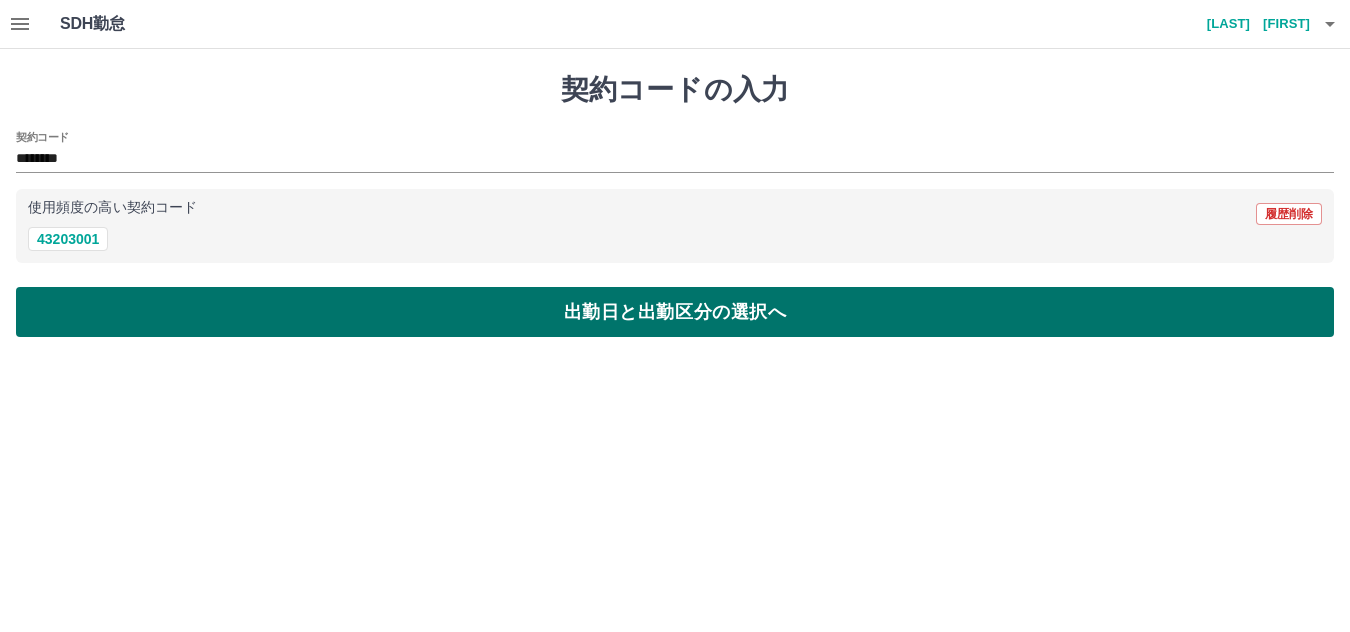 click on "出勤日と出勤区分の選択へ" at bounding box center [675, 312] 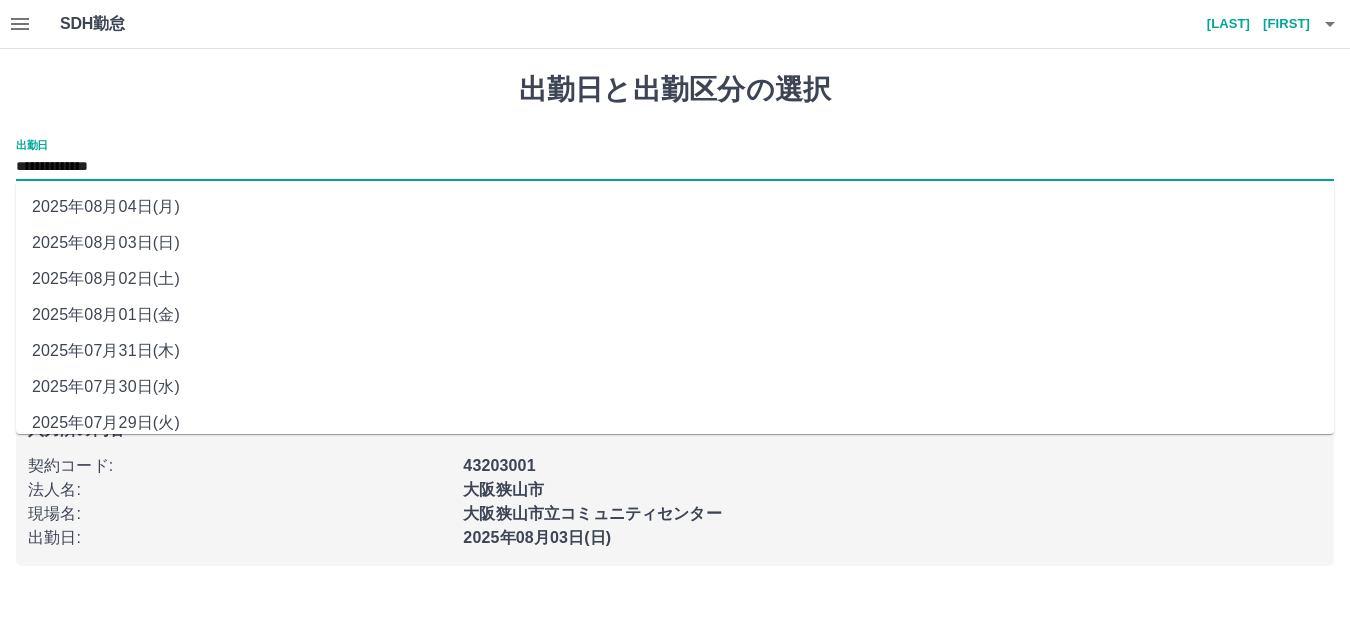 click on "**********" at bounding box center [675, 167] 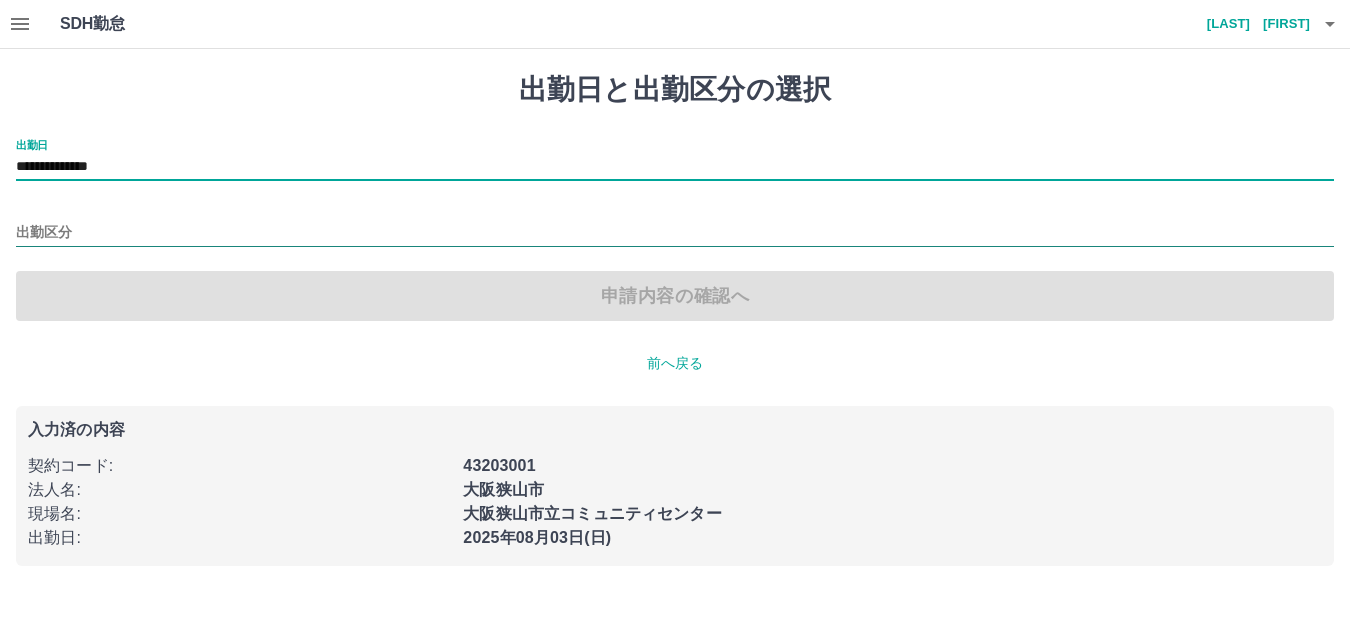 click on "出勤区分" at bounding box center (675, 233) 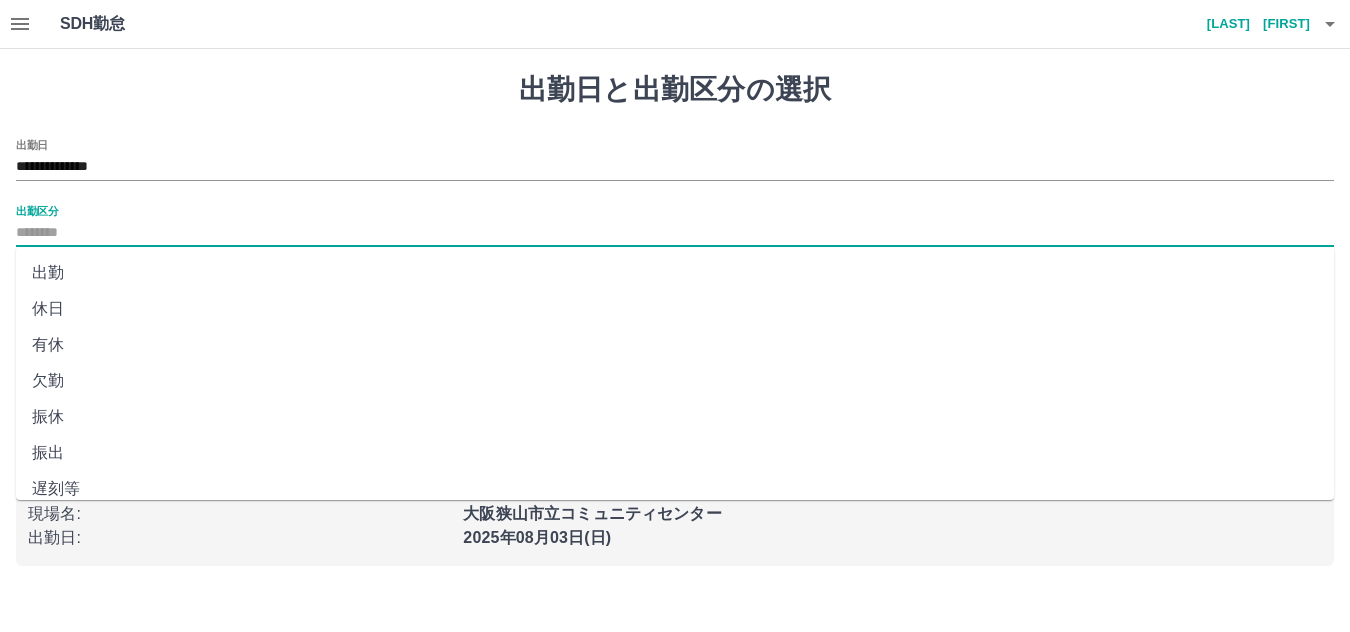 click on "出勤" at bounding box center (675, 273) 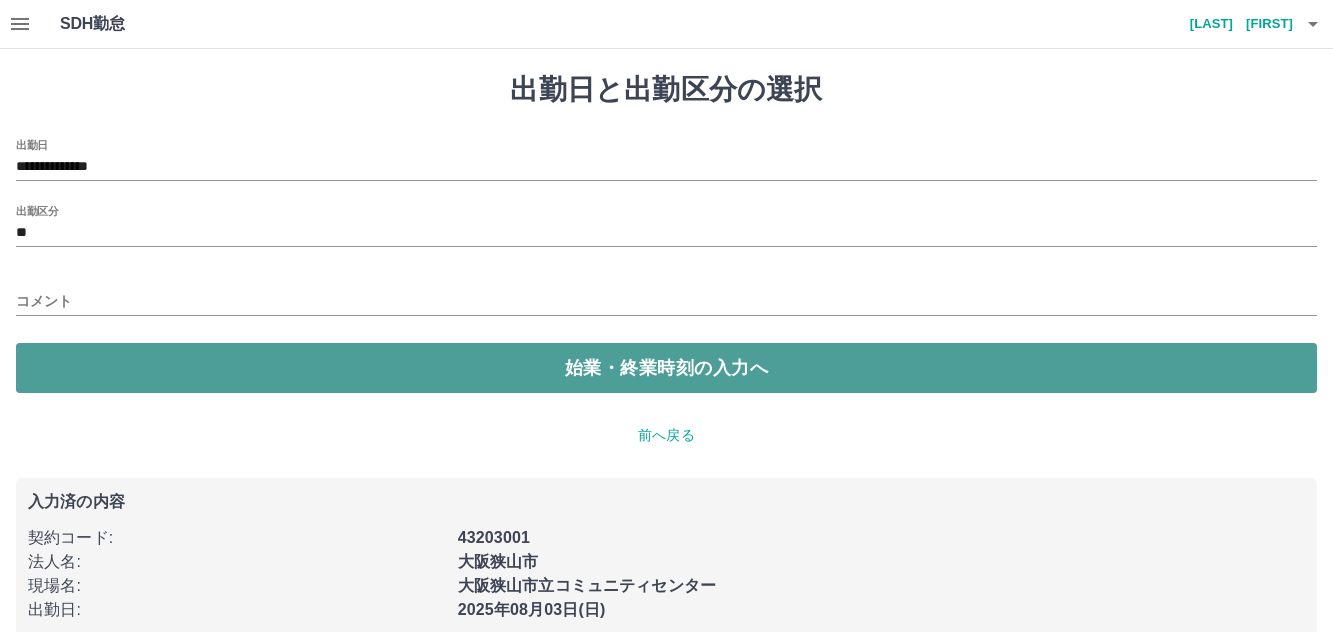 click on "始業・終業時刻の入力へ" at bounding box center (666, 368) 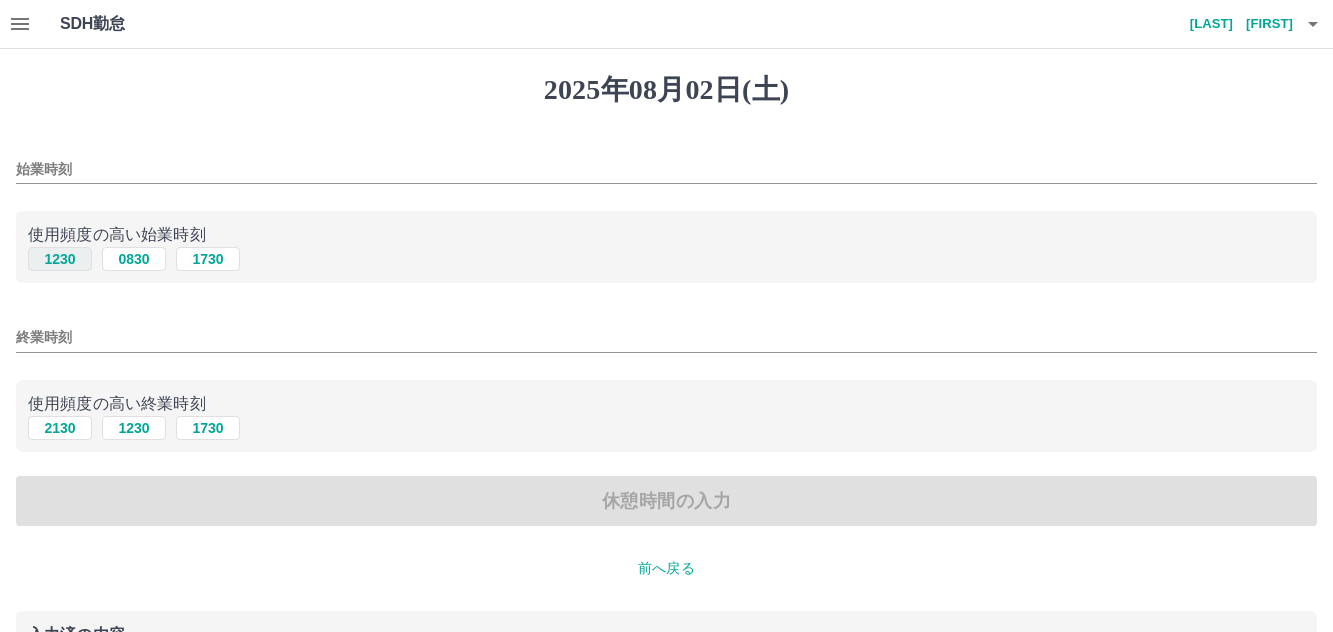 click on "1230" at bounding box center (60, 259) 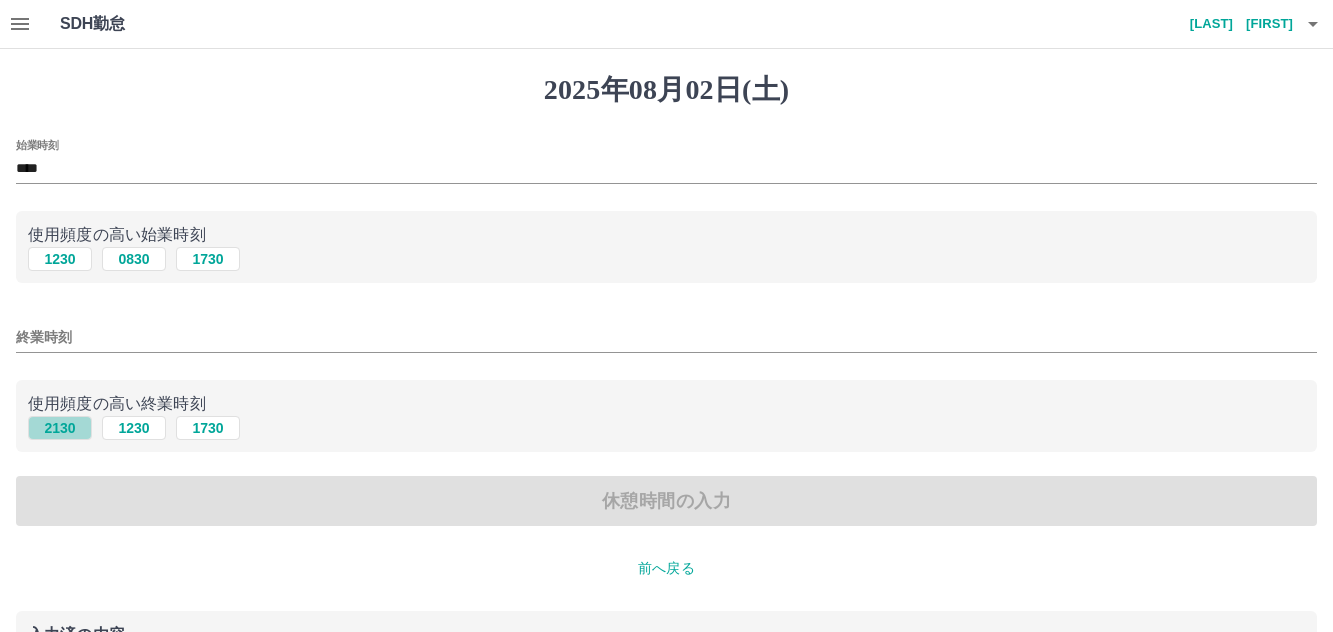 click on "2130" at bounding box center [60, 428] 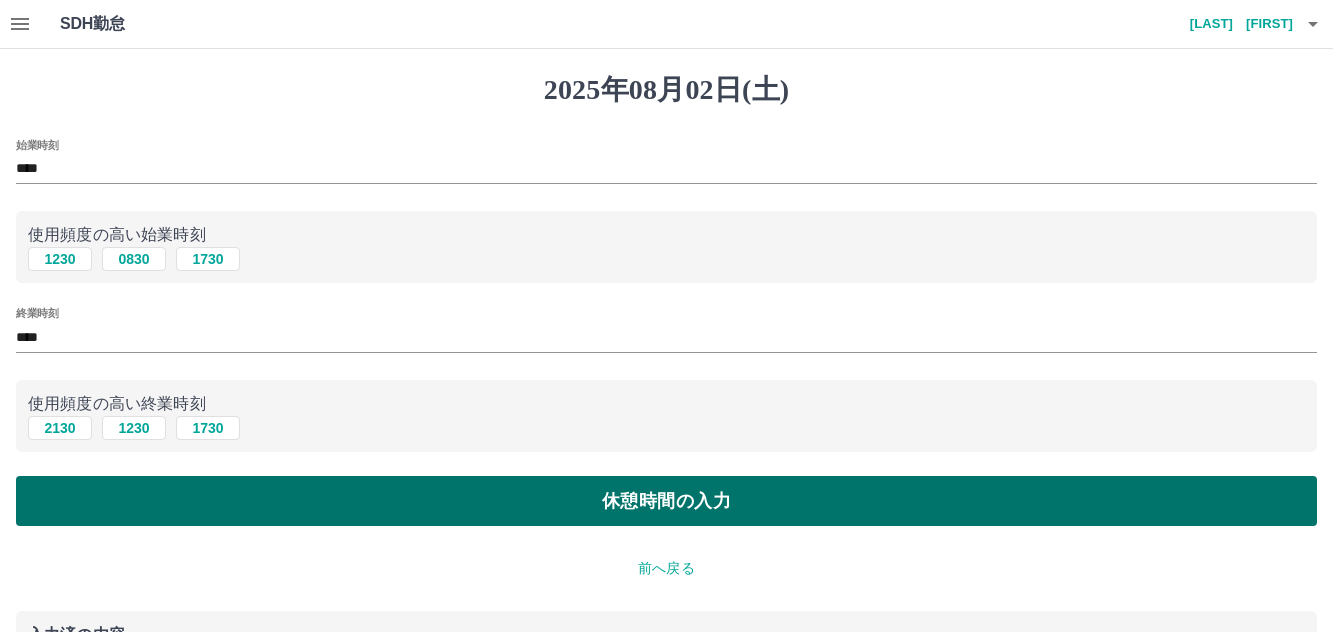 click on "休憩時間の入力" at bounding box center (666, 501) 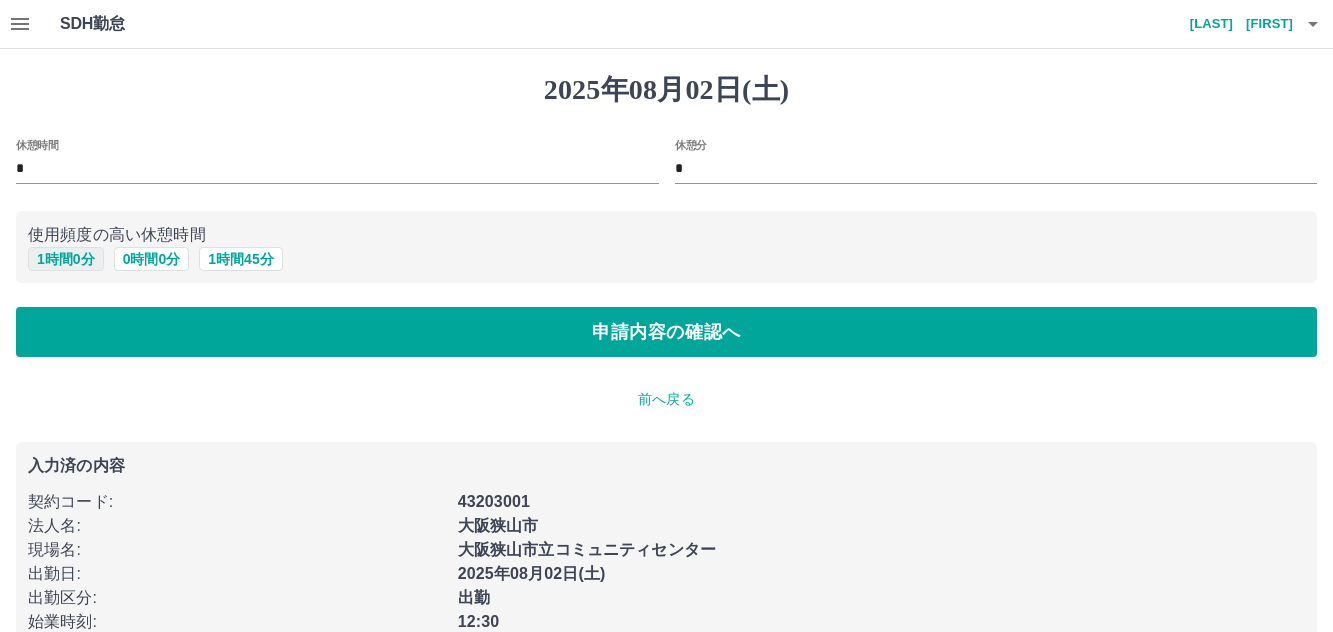 click on "1 時間 0 分" at bounding box center (66, 259) 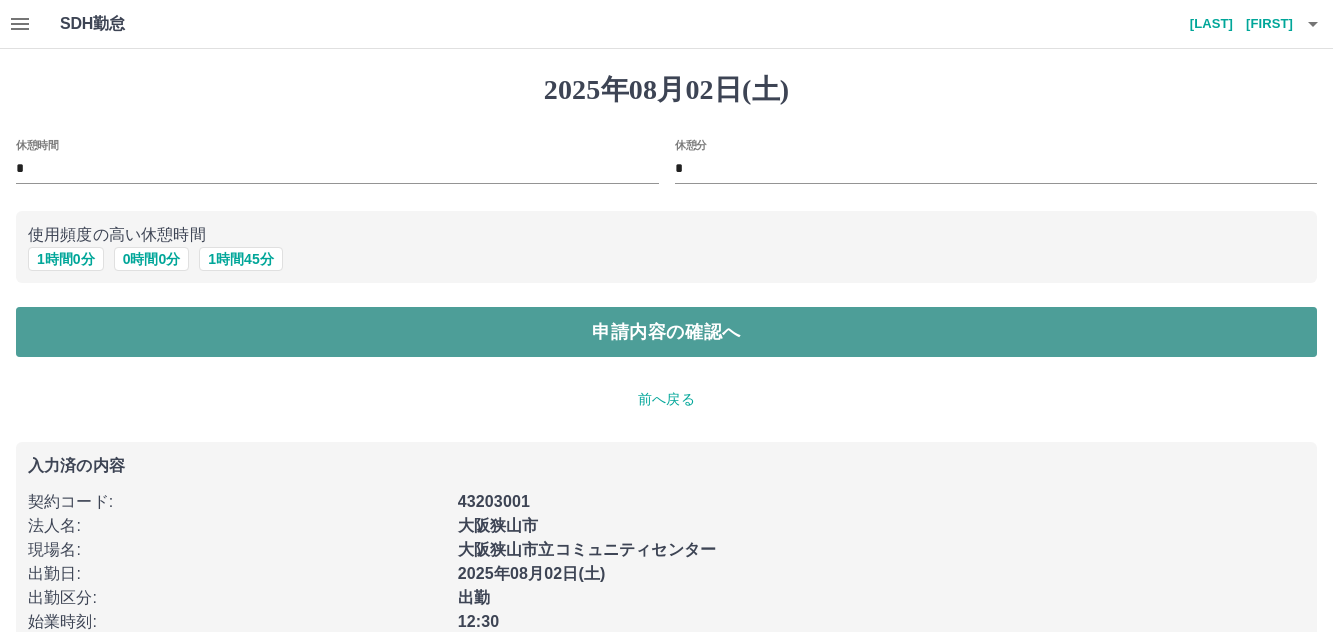 click on "申請内容の確認へ" at bounding box center [666, 332] 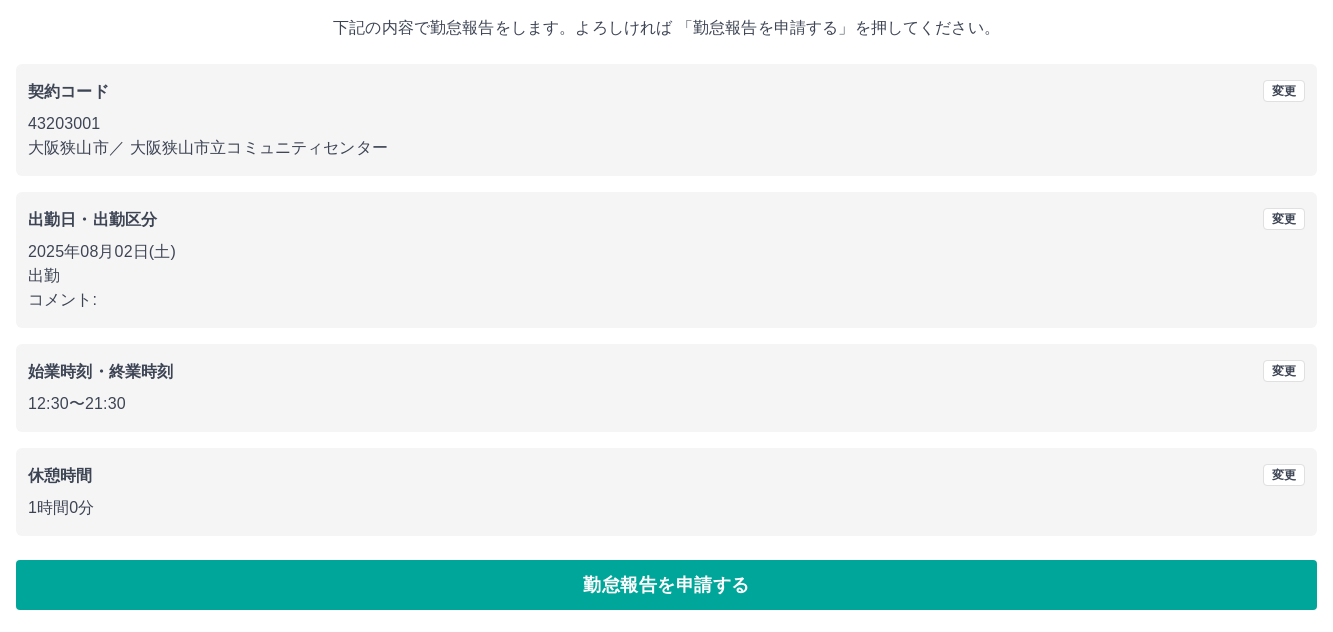 scroll, scrollTop: 117, scrollLeft: 0, axis: vertical 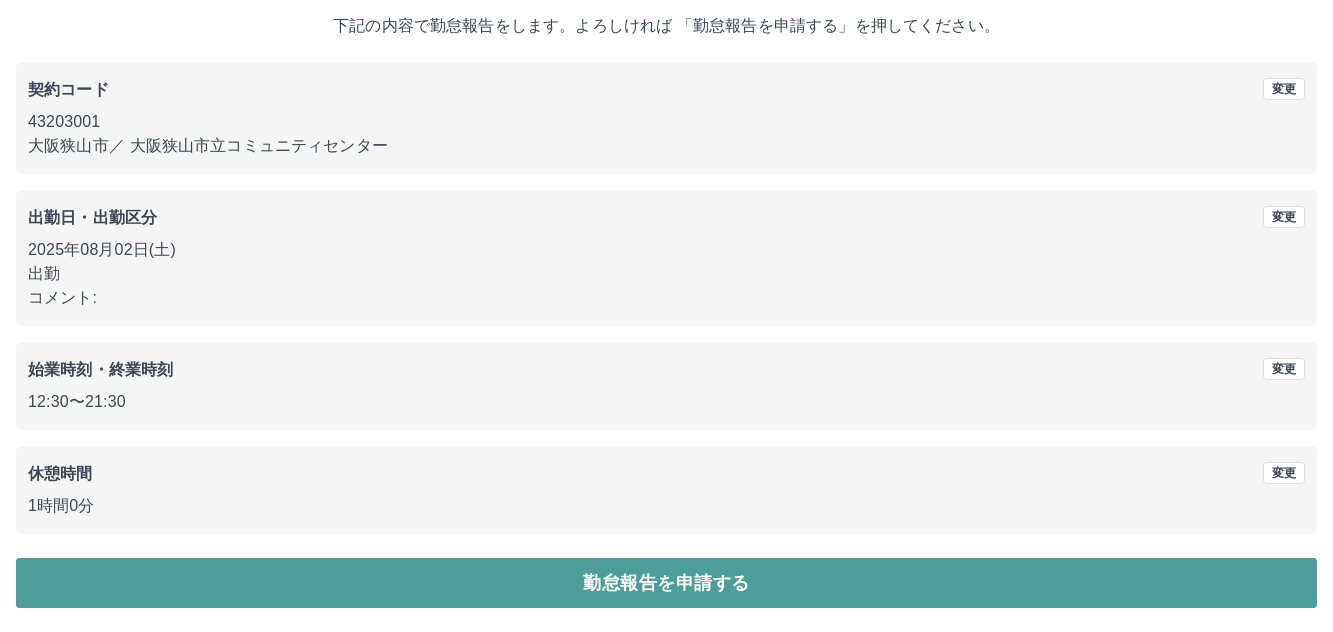 click on "勤怠報告を申請する" at bounding box center [666, 583] 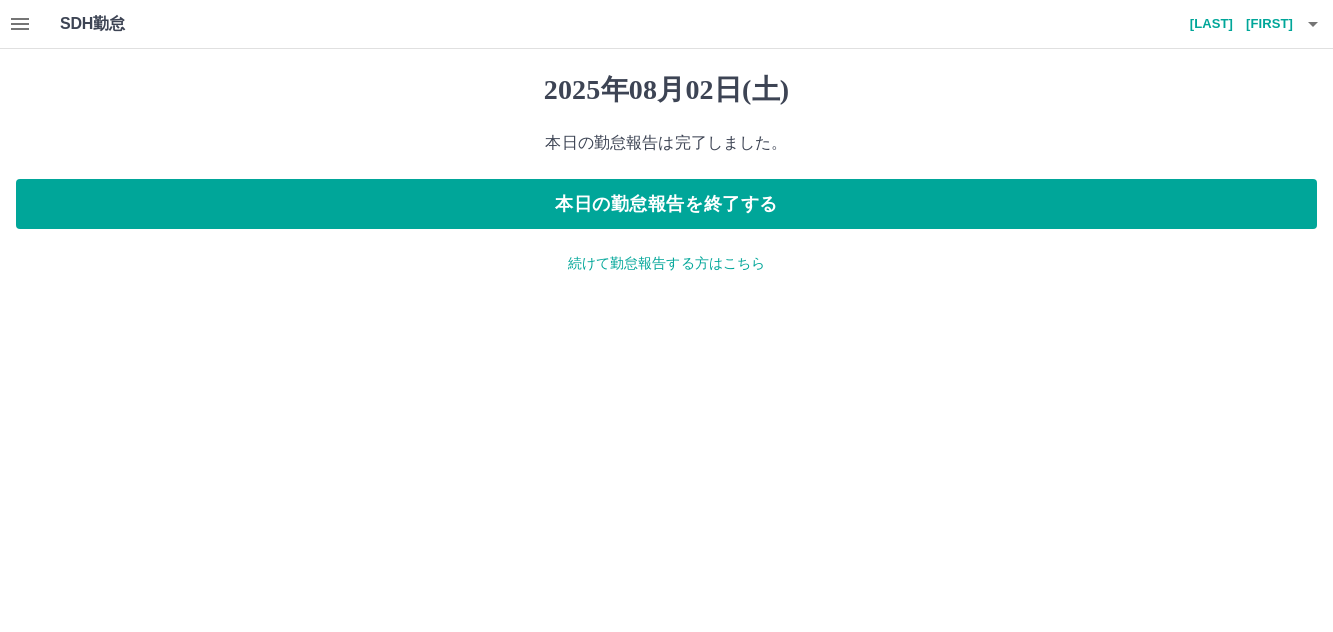 scroll, scrollTop: 0, scrollLeft: 0, axis: both 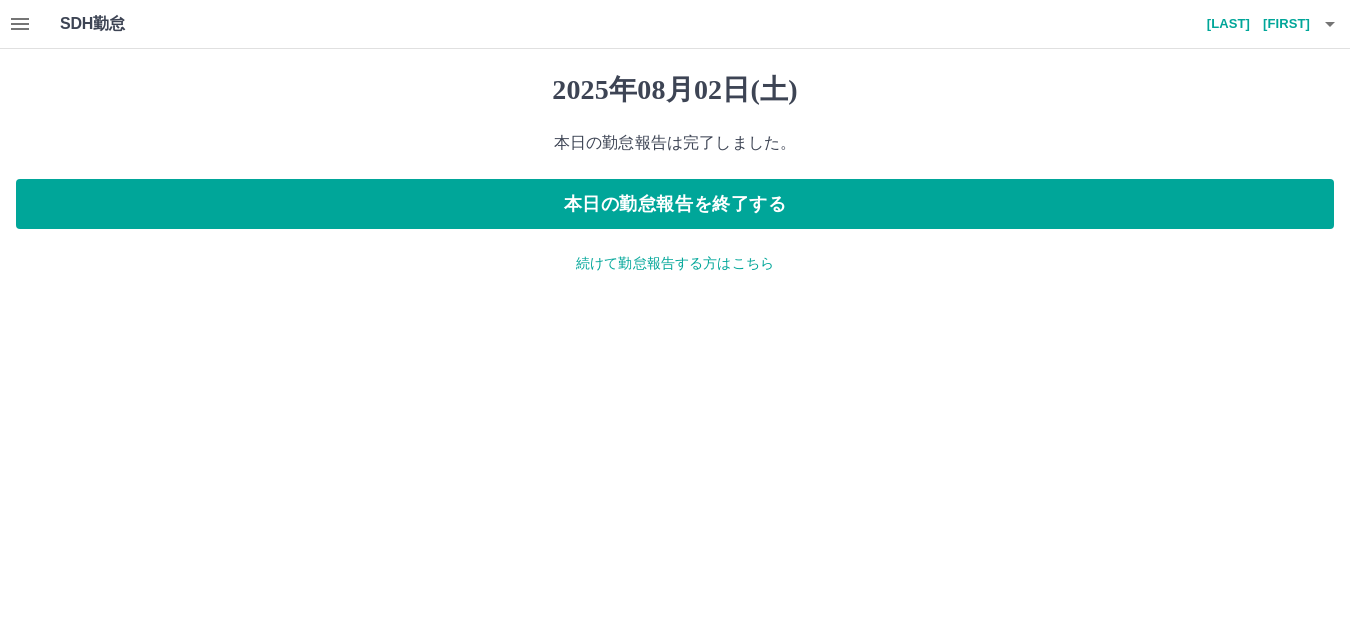 click on "続けて勤怠報告する方はこちら" at bounding box center (675, 263) 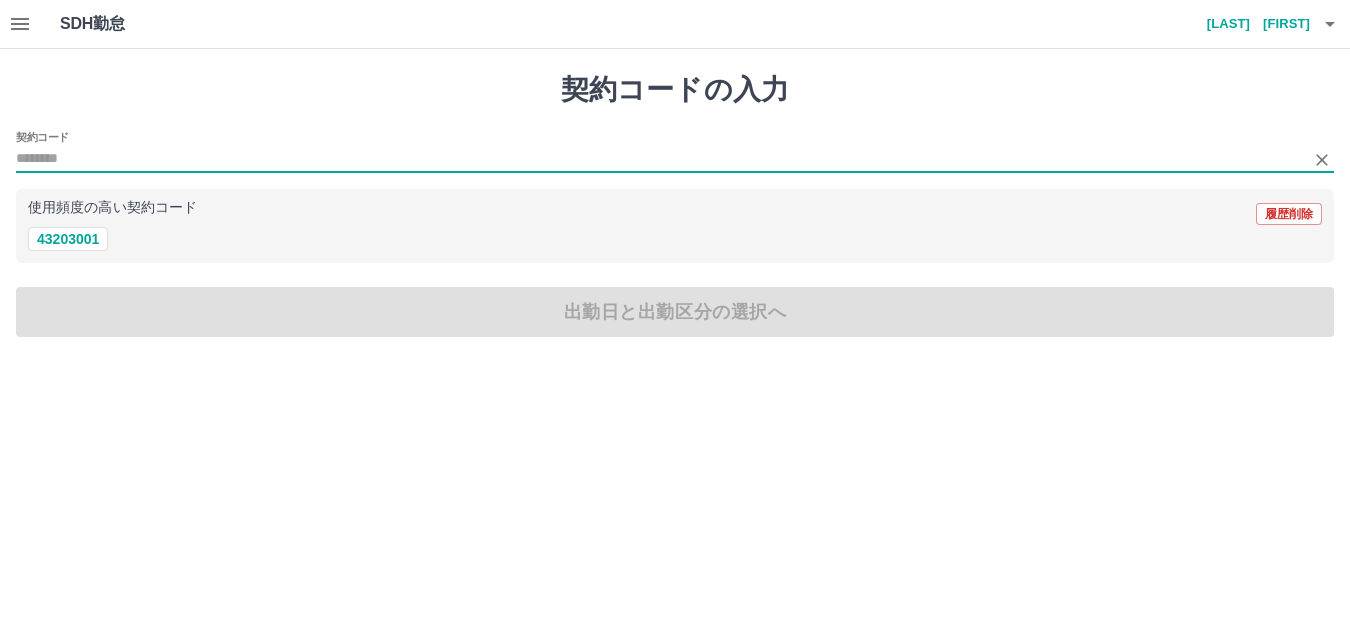 click on "契約コード" at bounding box center [660, 159] 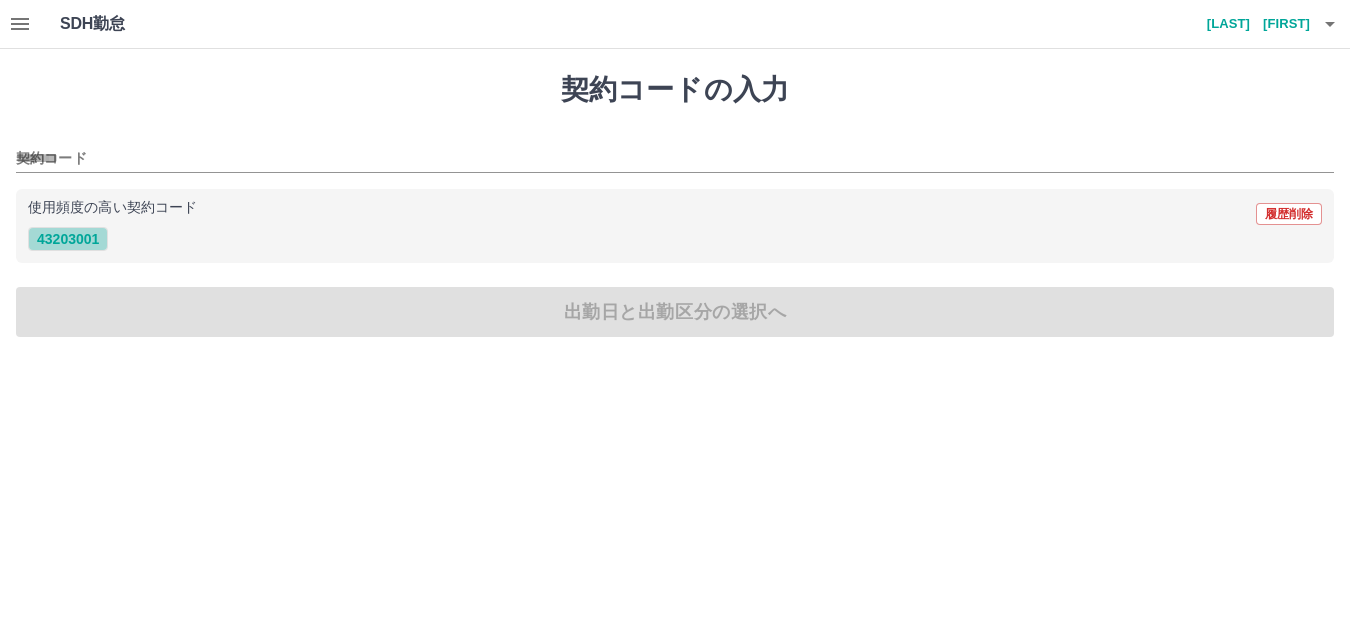 click on "43203001" at bounding box center (68, 239) 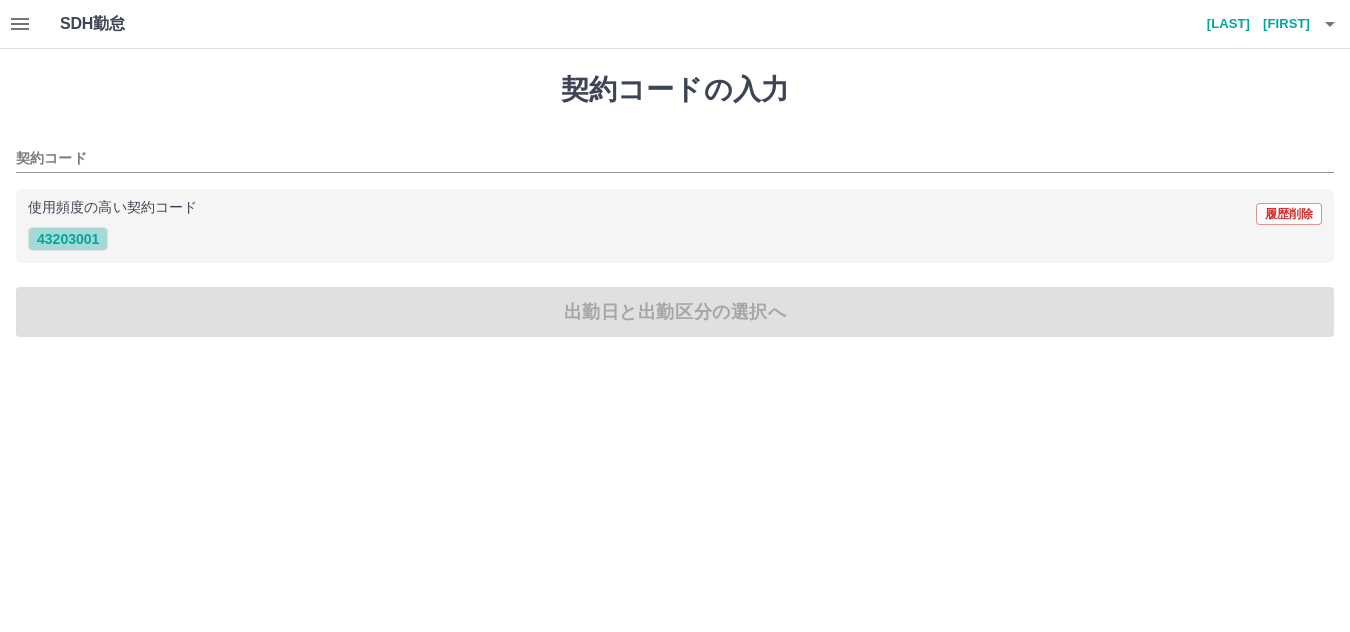 type on "********" 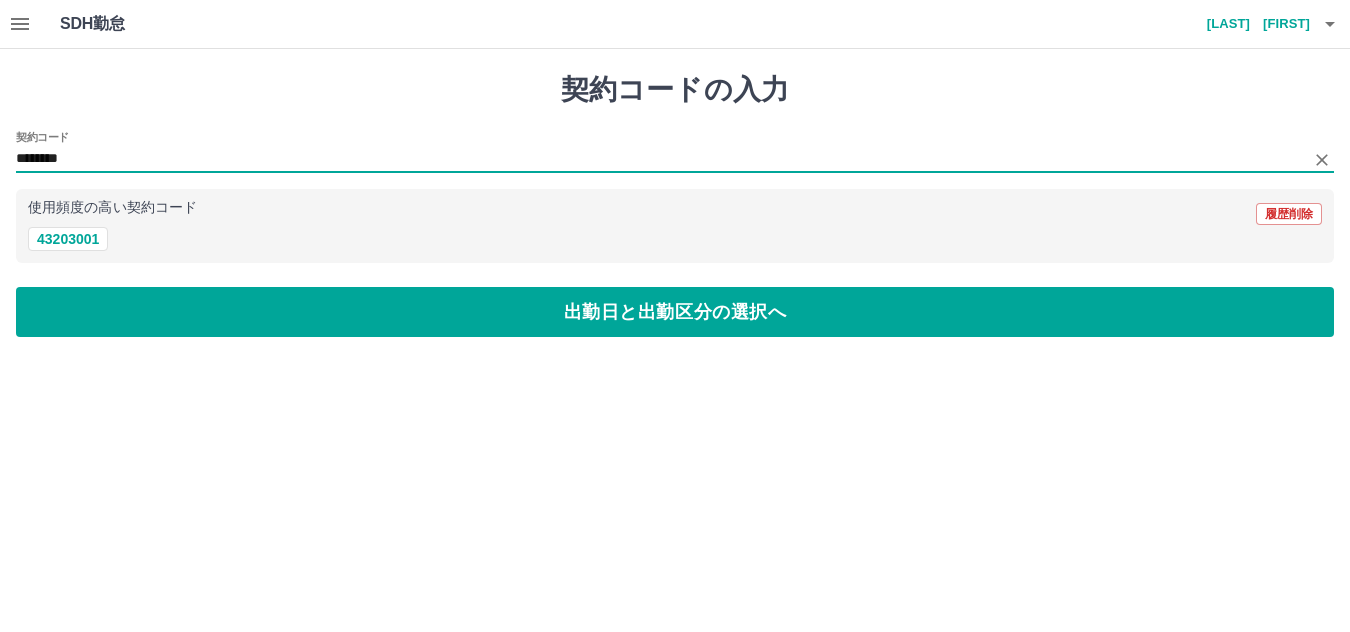 click on "********" at bounding box center (660, 159) 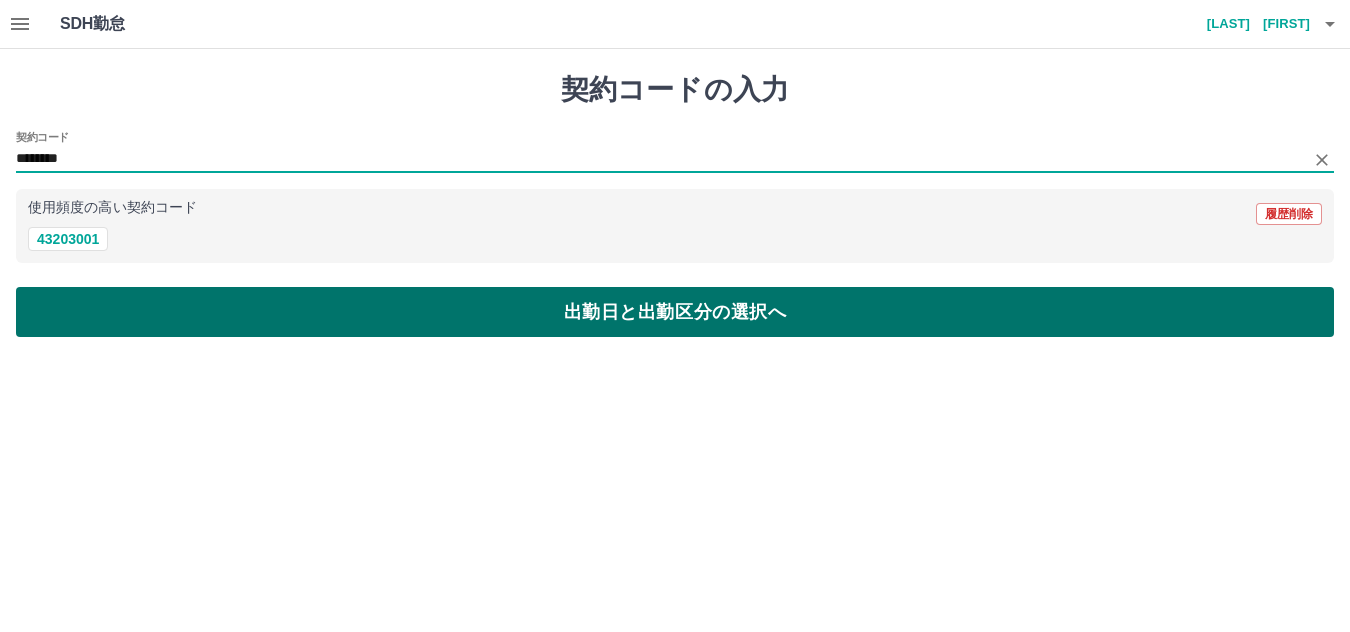 click on "出勤日と出勤区分の選択へ" at bounding box center (675, 312) 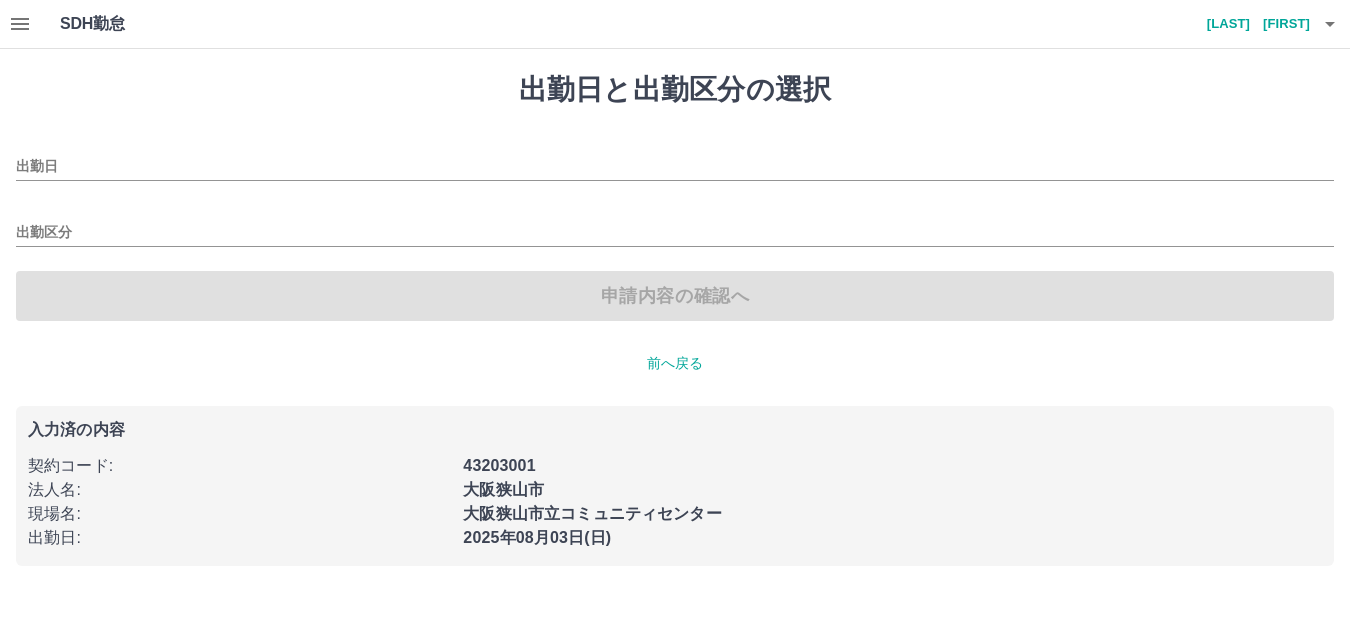 type on "**********" 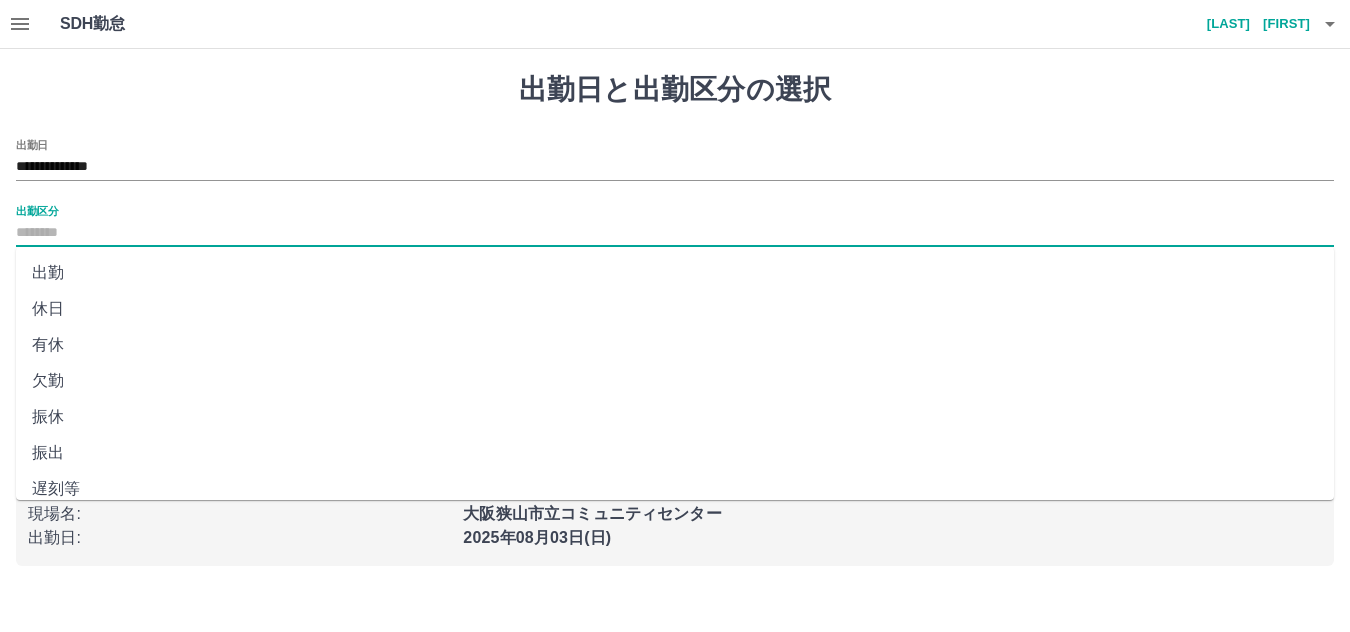 click on "出勤区分" at bounding box center (675, 233) 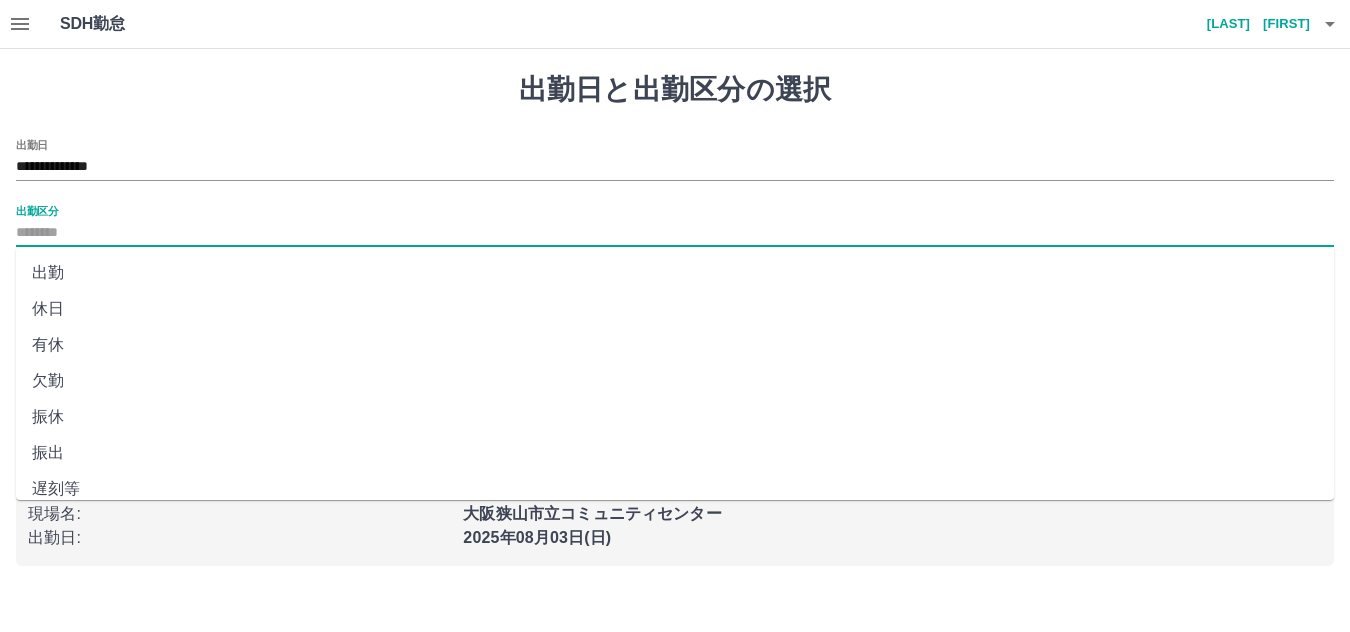 click on "出勤" at bounding box center (675, 273) 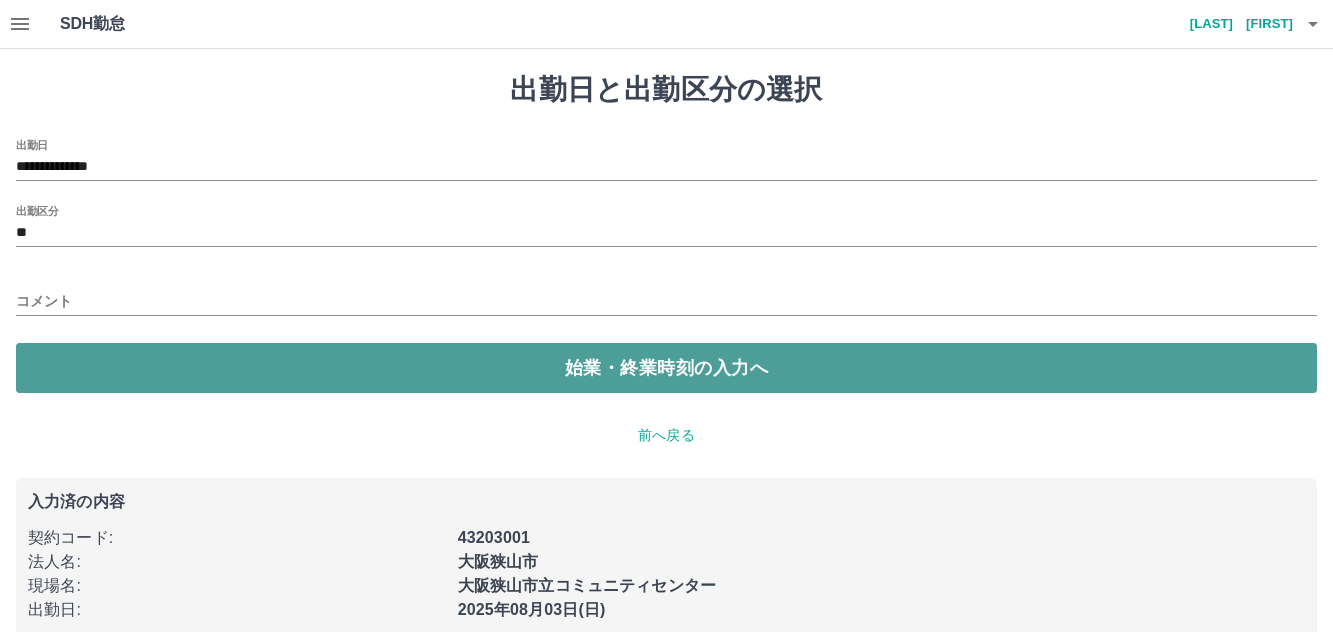 click on "始業・終業時刻の入力へ" at bounding box center (666, 368) 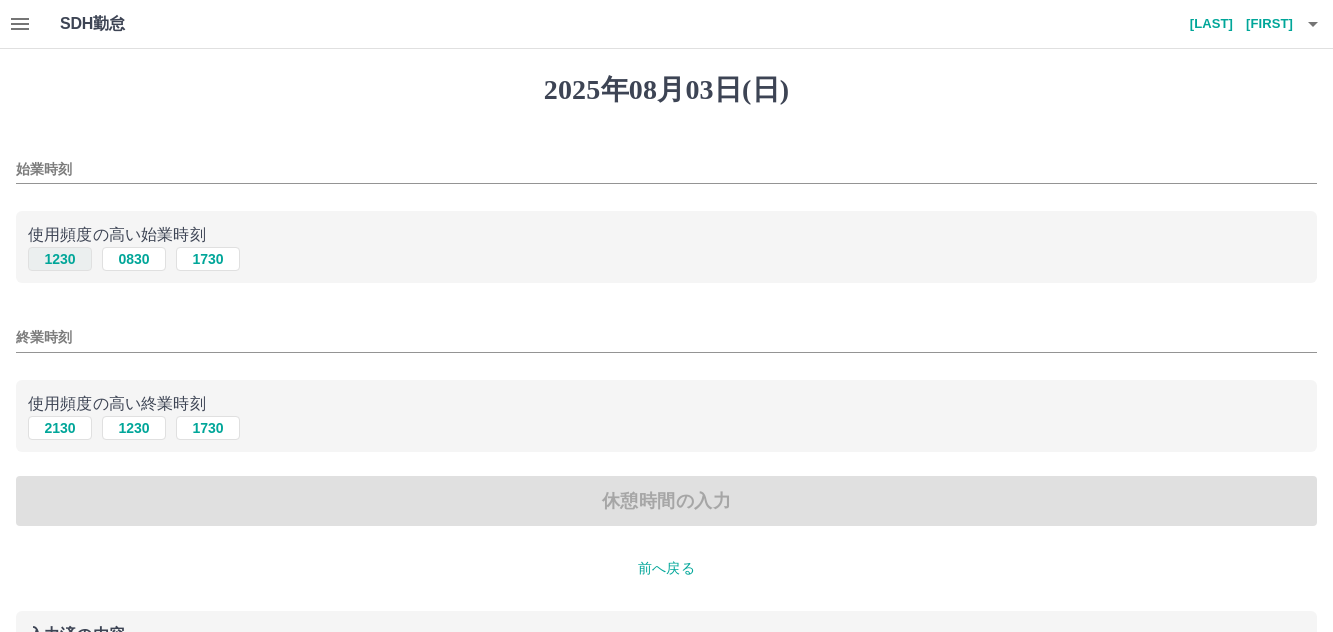 click on "1230" at bounding box center (60, 259) 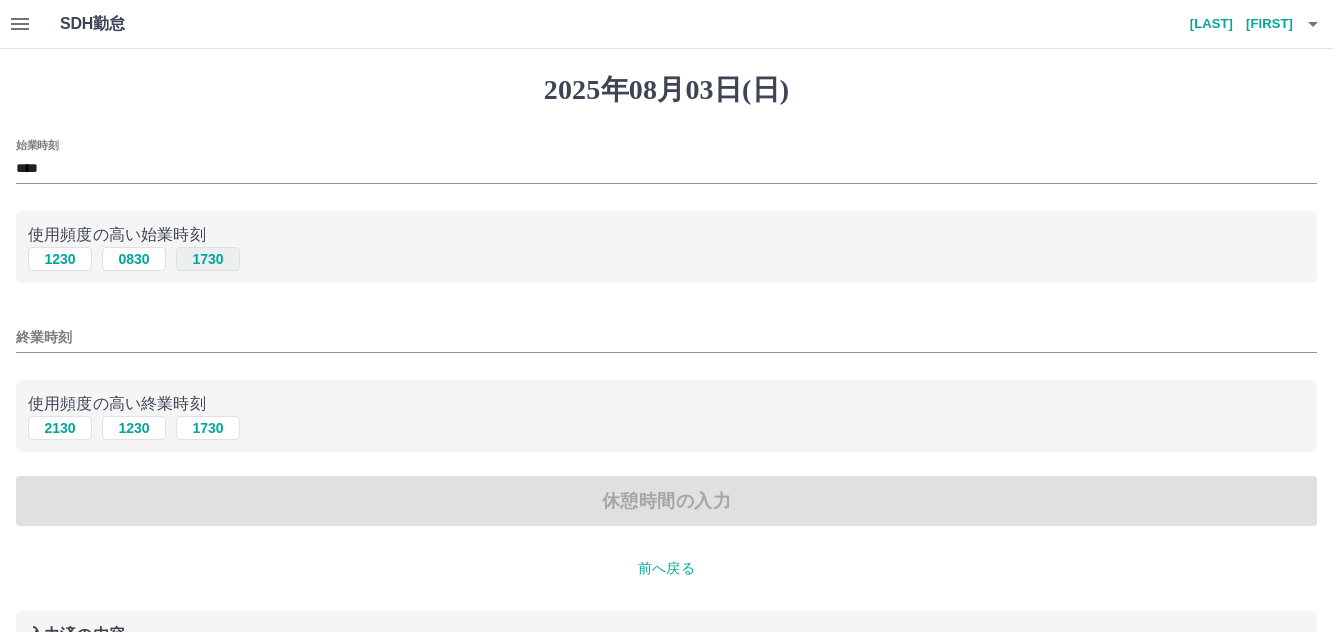 click on "1730" at bounding box center [208, 259] 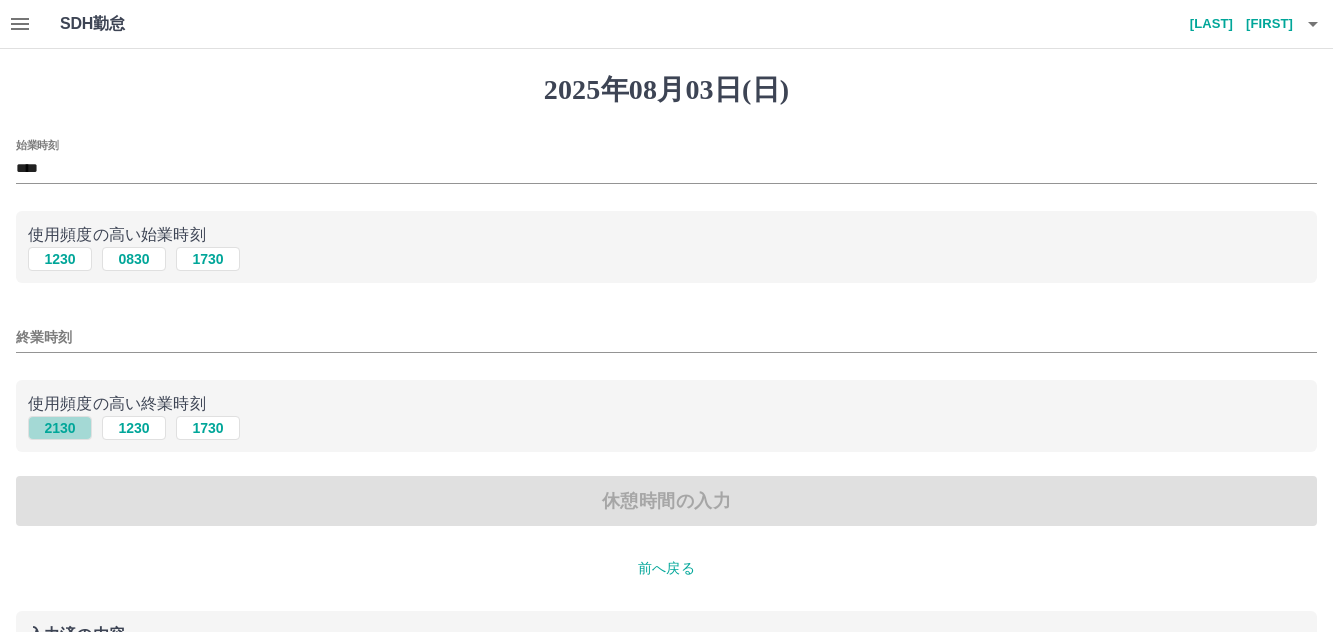 click on "2130" at bounding box center (60, 428) 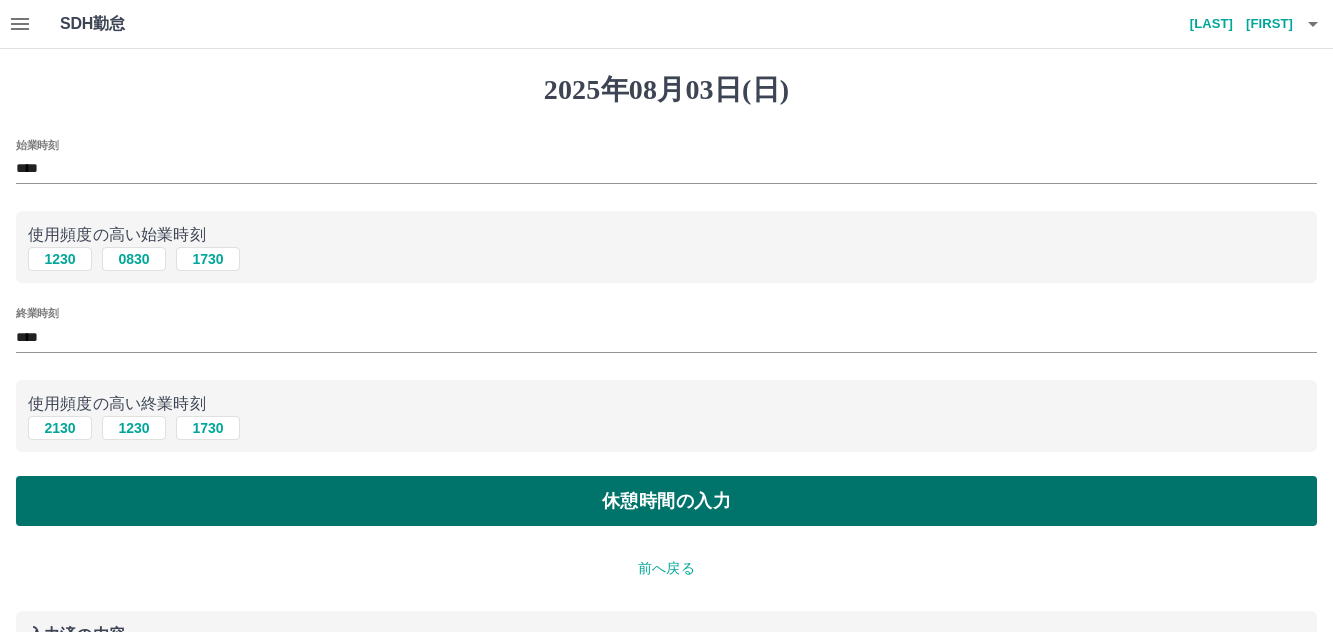 click on "休憩時間の入力" at bounding box center [666, 501] 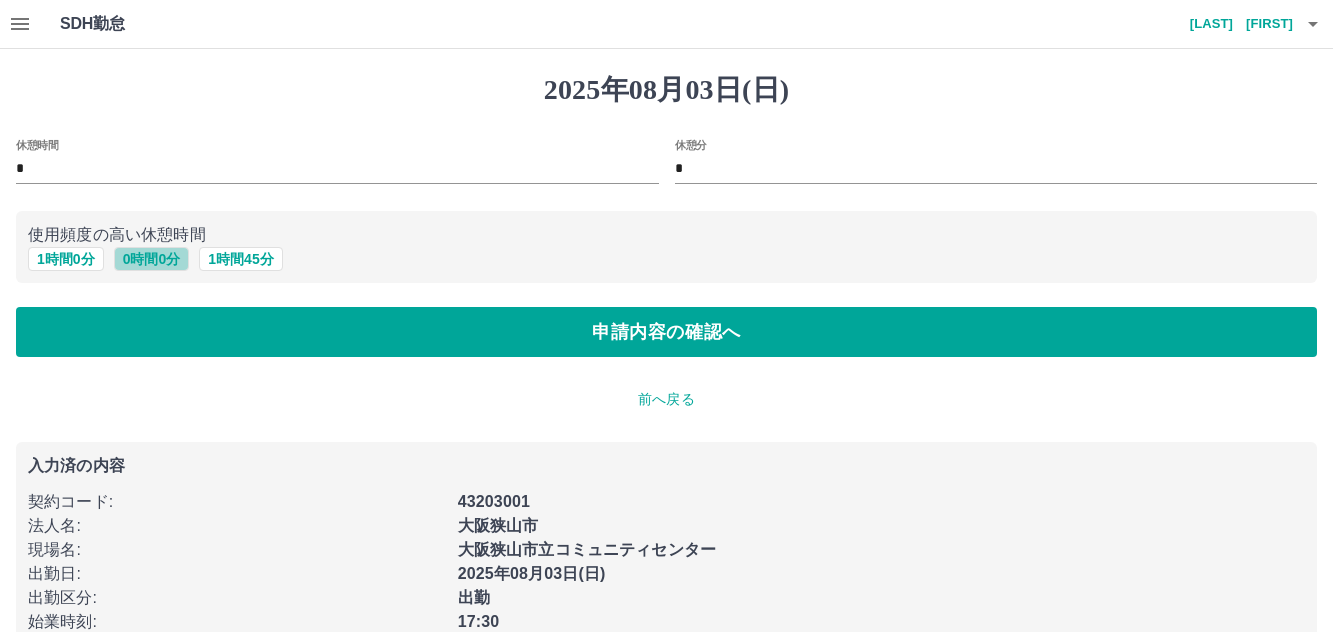 click on "0 時間 0 分" at bounding box center [152, 259] 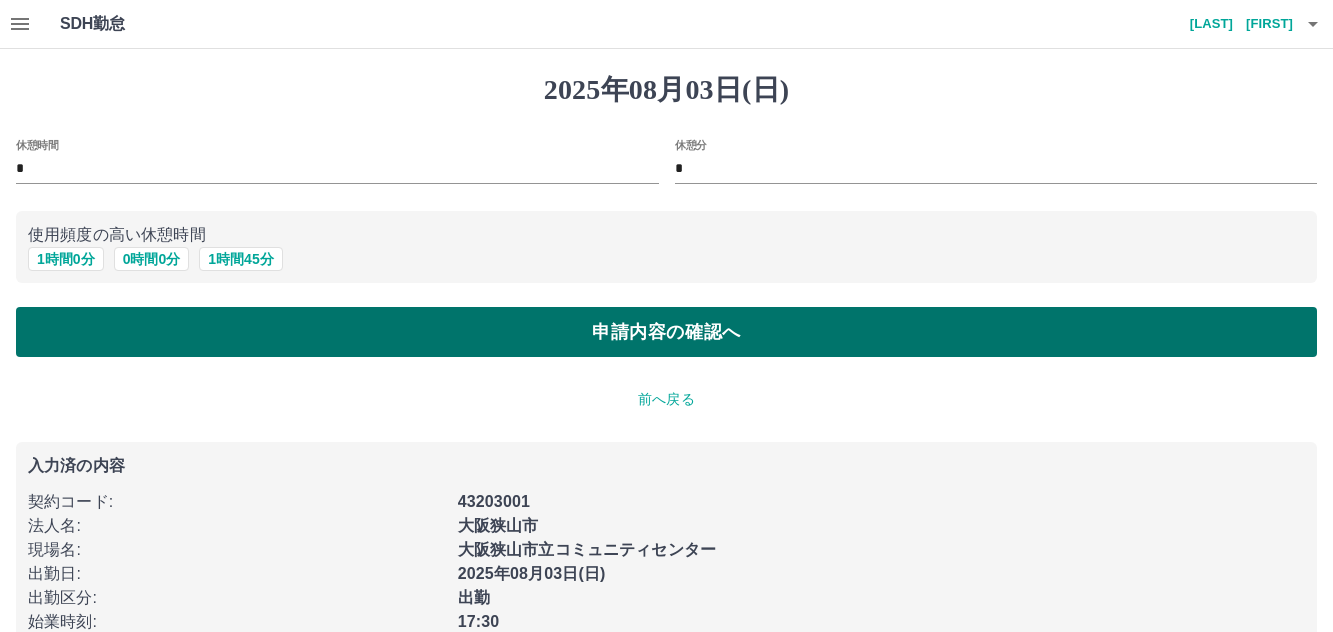 click on "申請内容の確認へ" at bounding box center [666, 332] 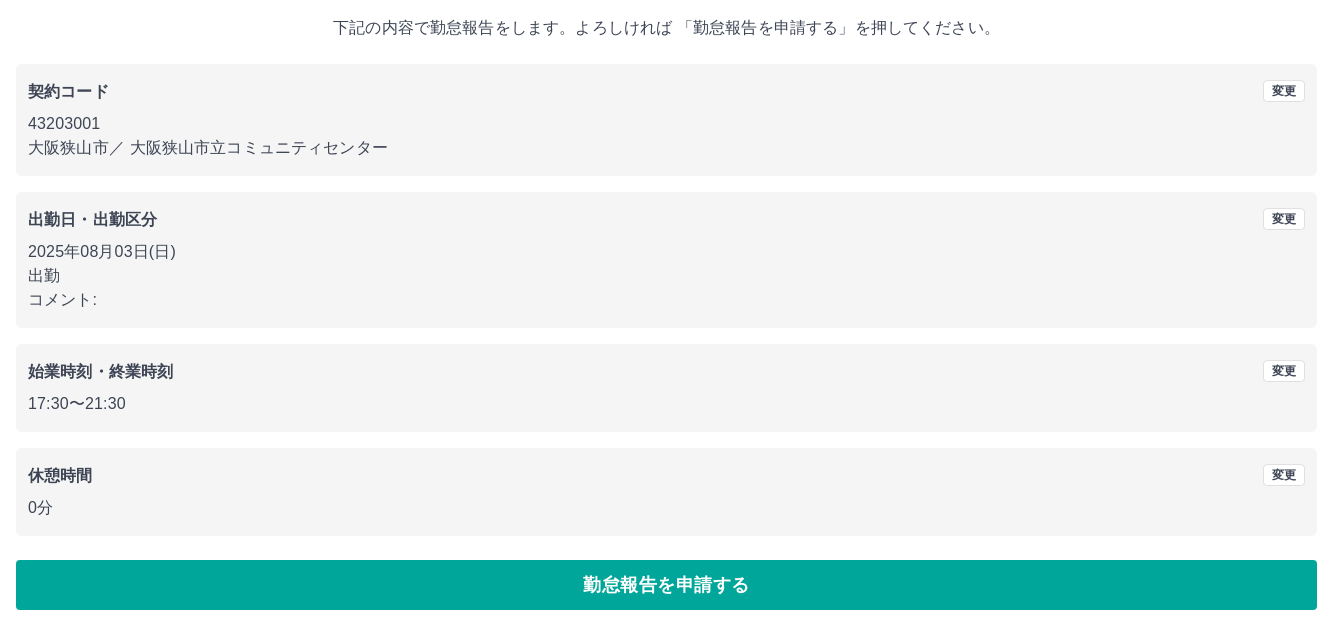 scroll, scrollTop: 117, scrollLeft: 0, axis: vertical 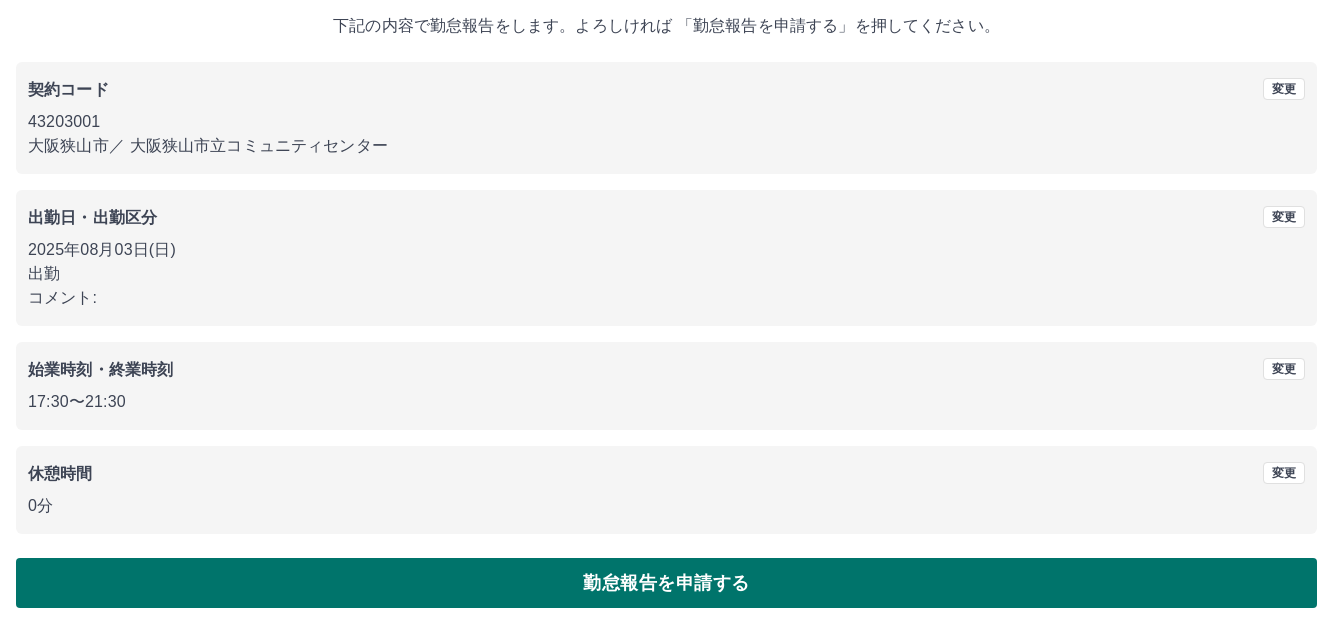click on "勤怠報告を申請する" at bounding box center [666, 583] 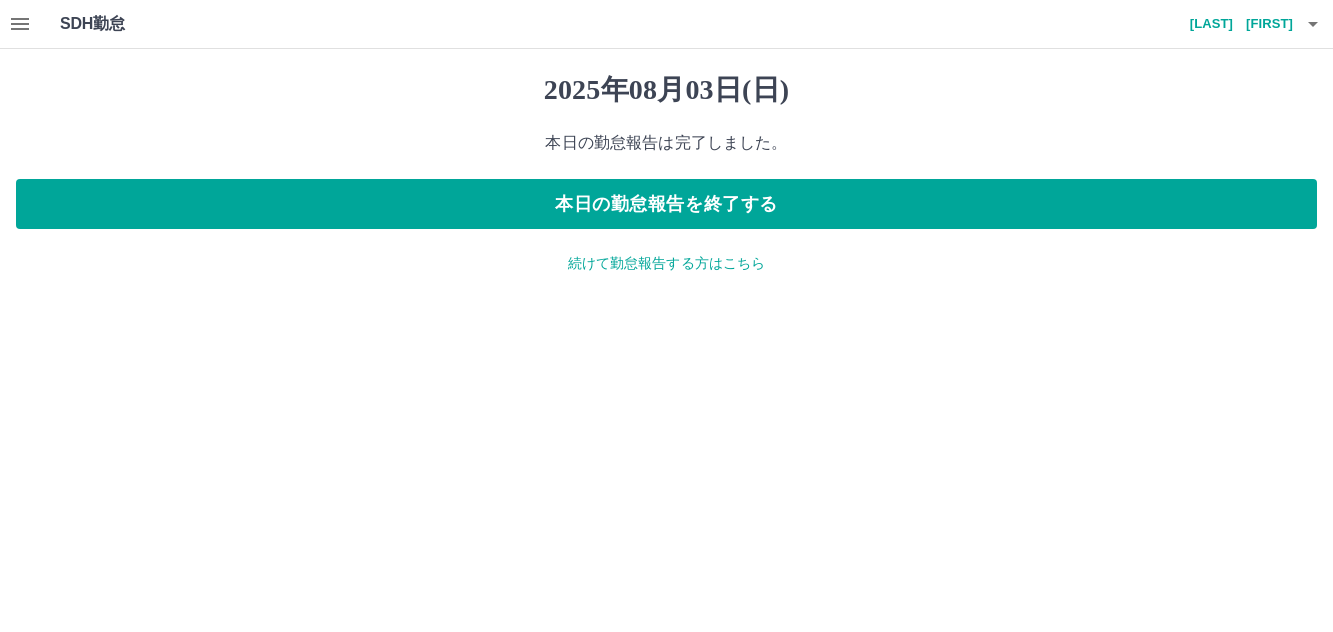 scroll, scrollTop: 0, scrollLeft: 0, axis: both 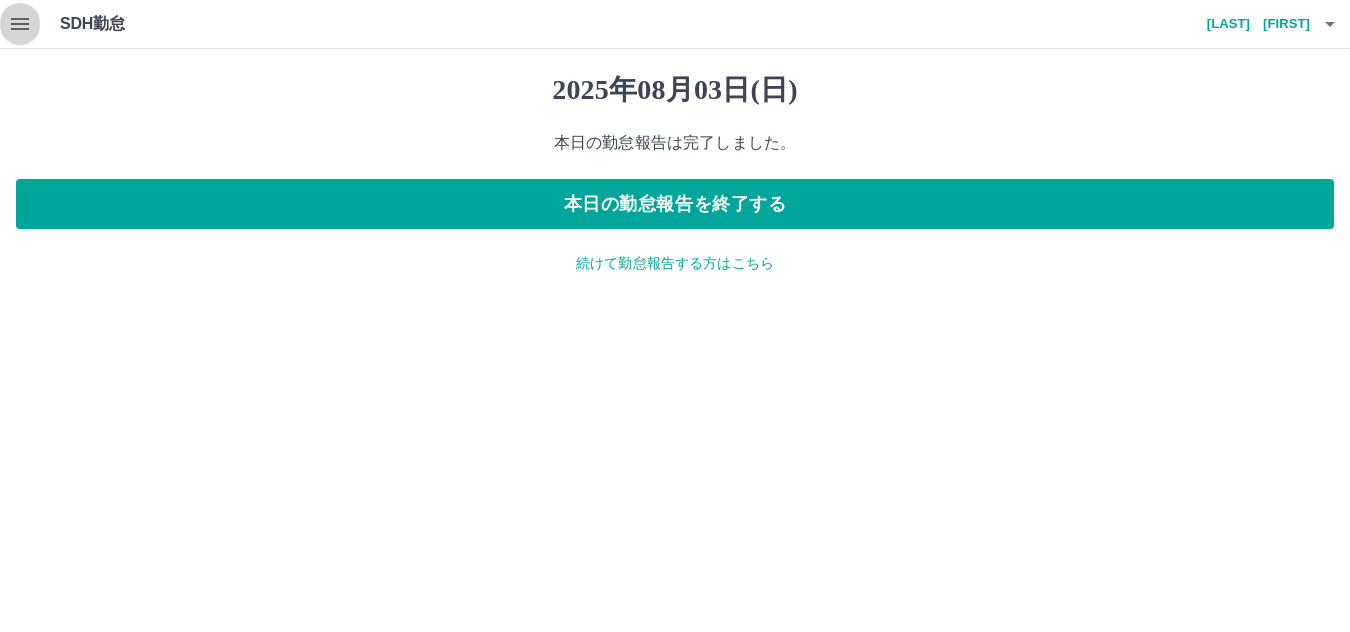 click 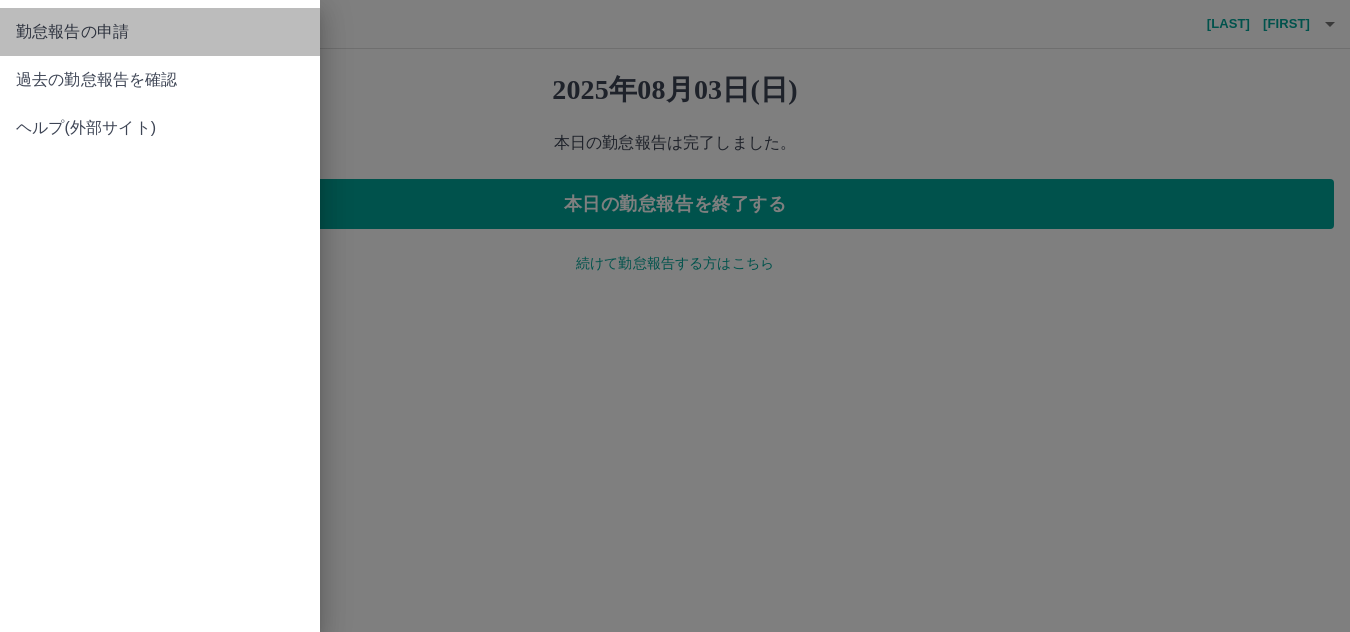 click on "勤怠報告の申請" at bounding box center [160, 32] 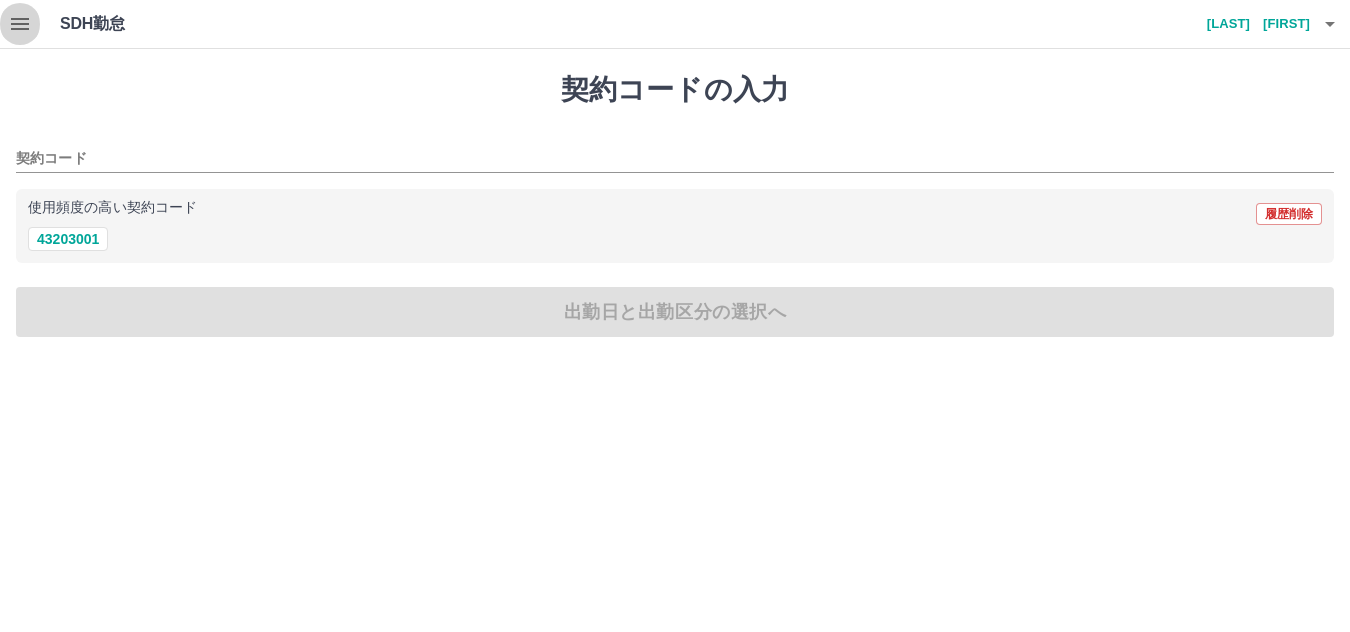 click at bounding box center (20, 24) 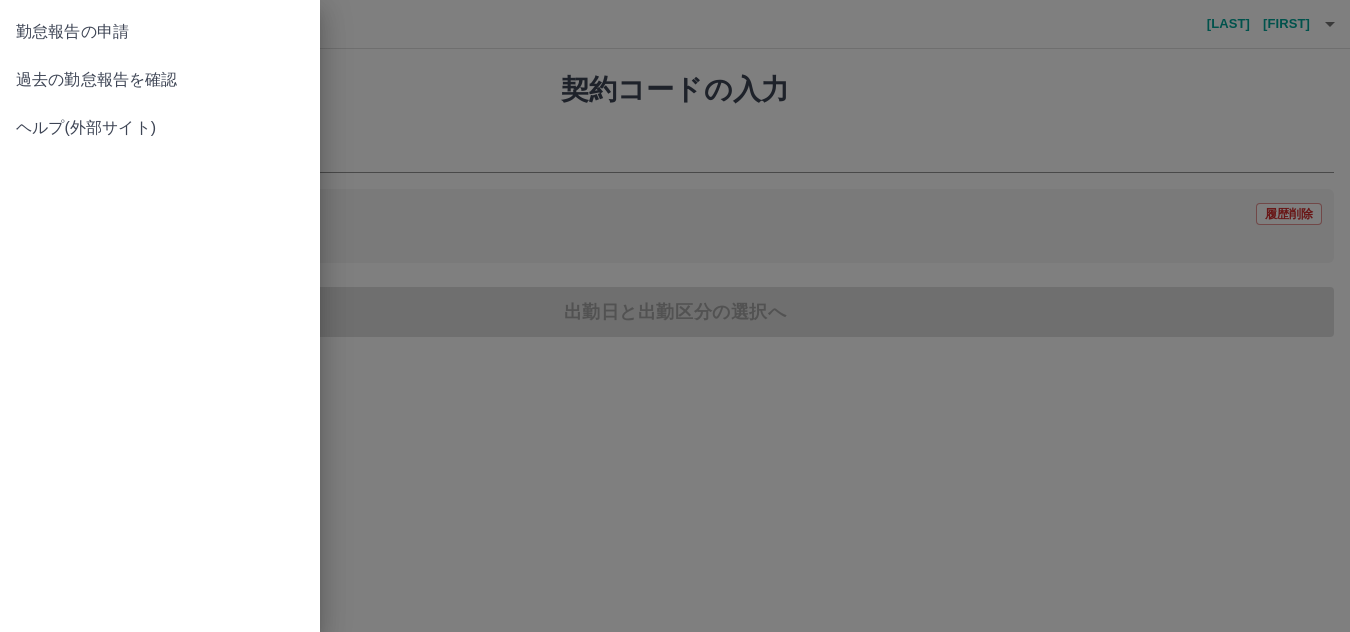 click on "過去の勤怠報告を確認" at bounding box center (160, 80) 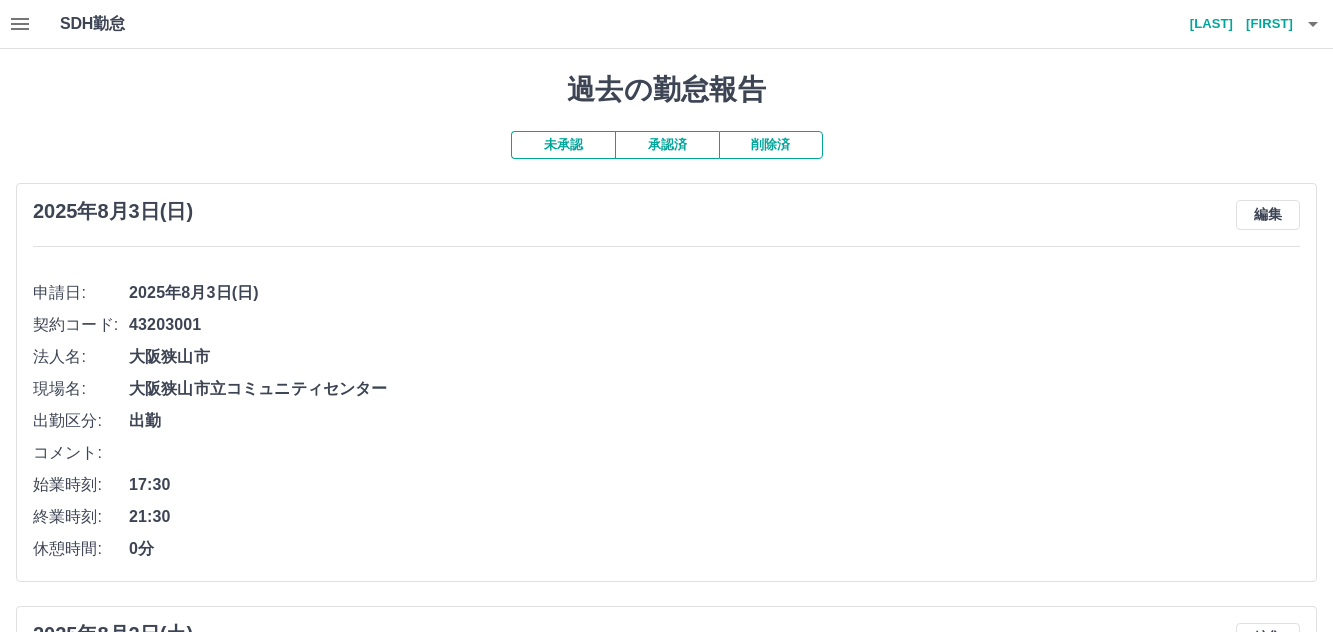 click on "未承認" at bounding box center (563, 145) 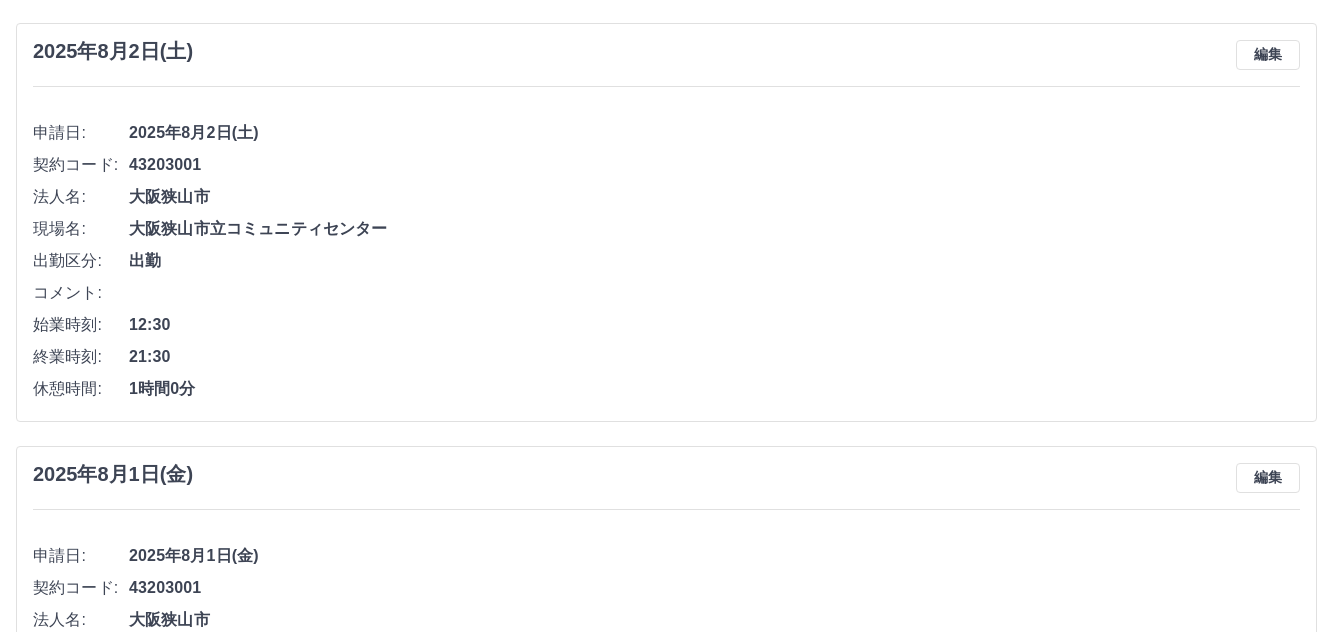 scroll, scrollTop: 522, scrollLeft: 0, axis: vertical 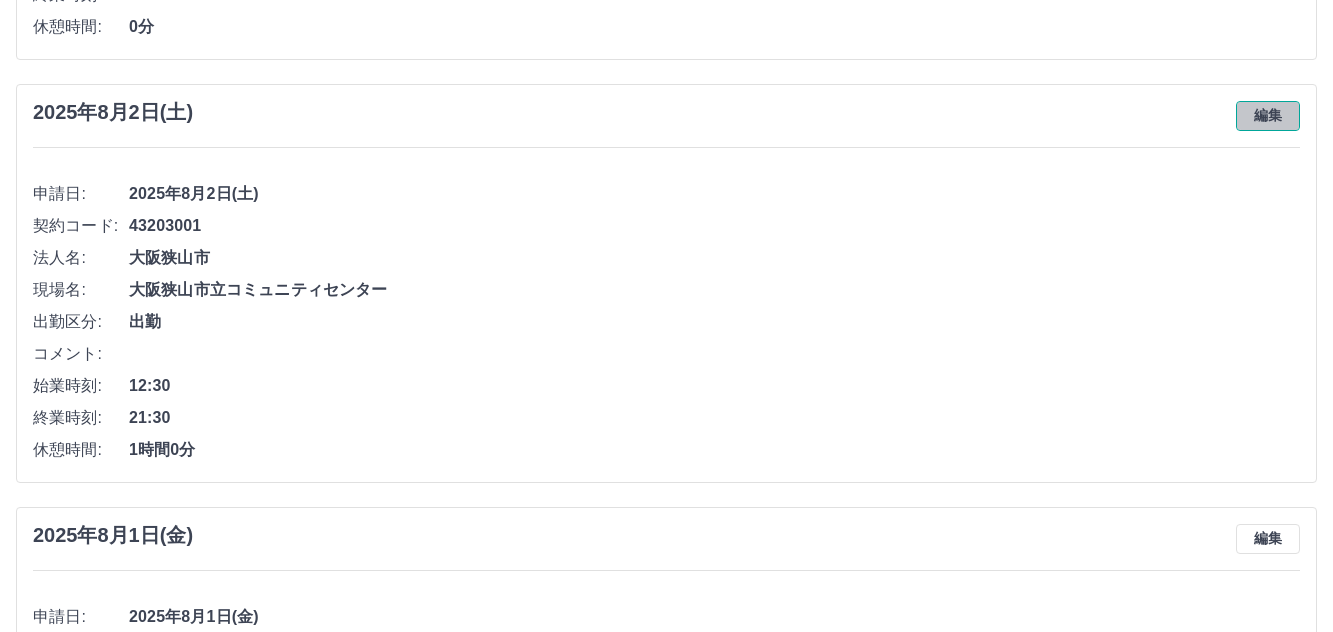 click on "編集" at bounding box center [1268, 116] 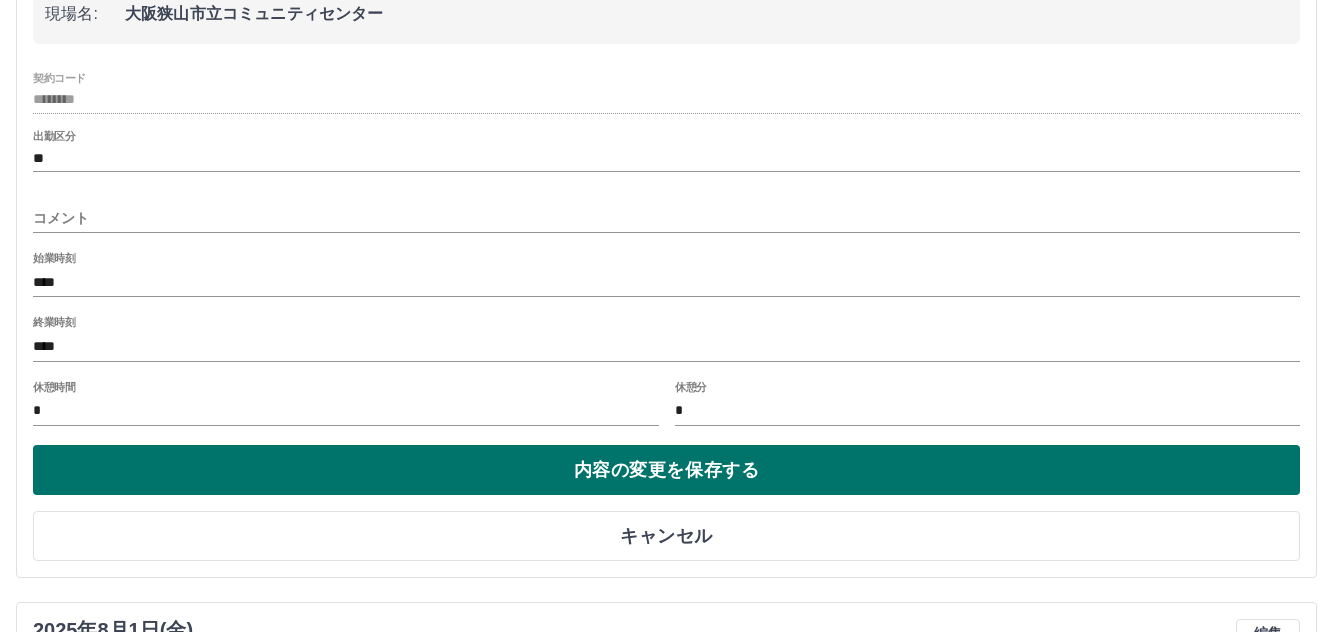 scroll, scrollTop: 822, scrollLeft: 0, axis: vertical 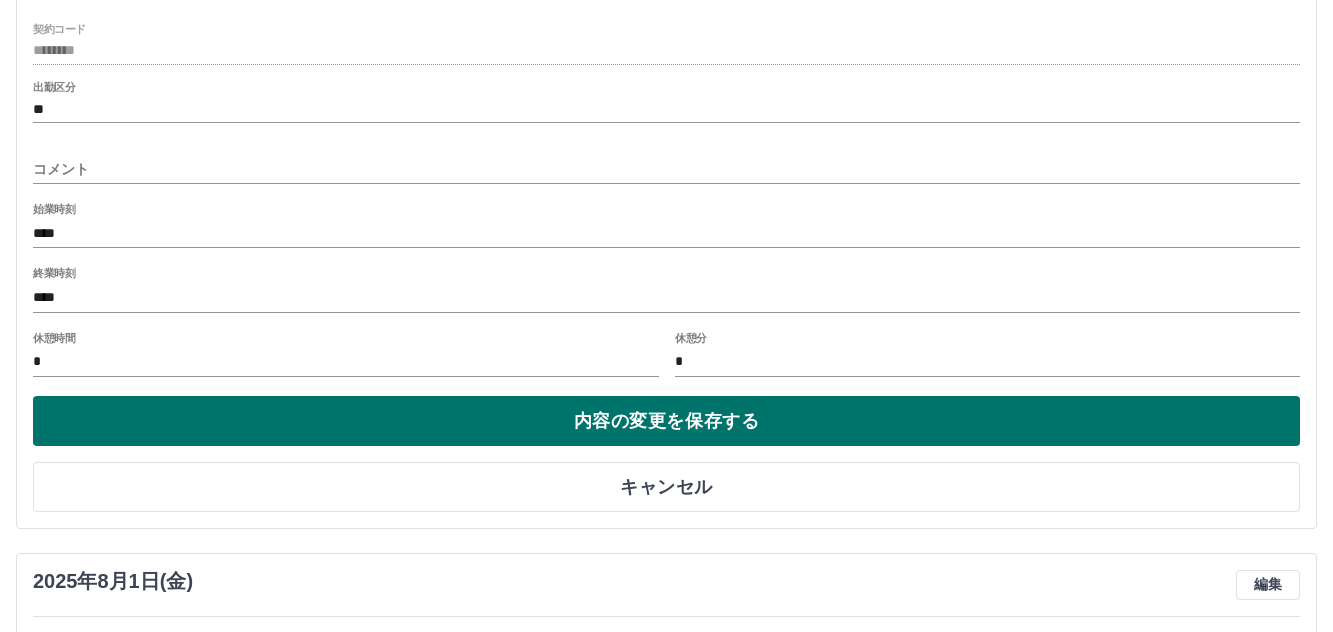 click on "内容の変更を保存する" at bounding box center (666, 421) 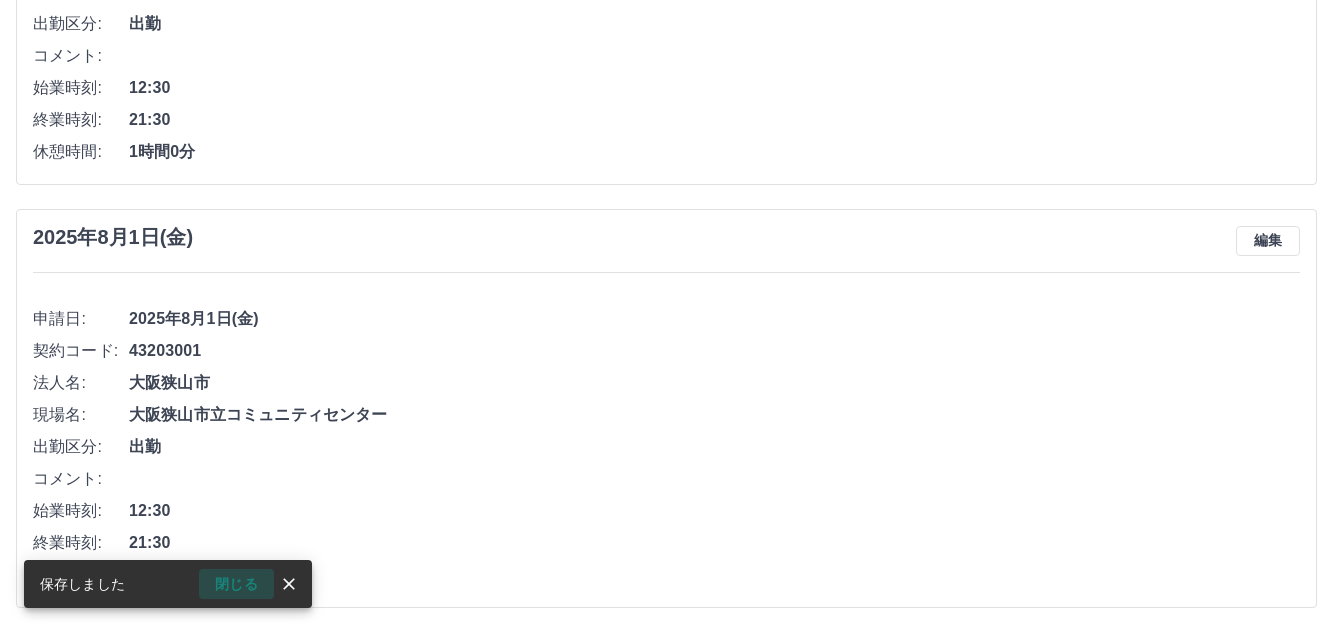 click on "閉じる" at bounding box center [236, 584] 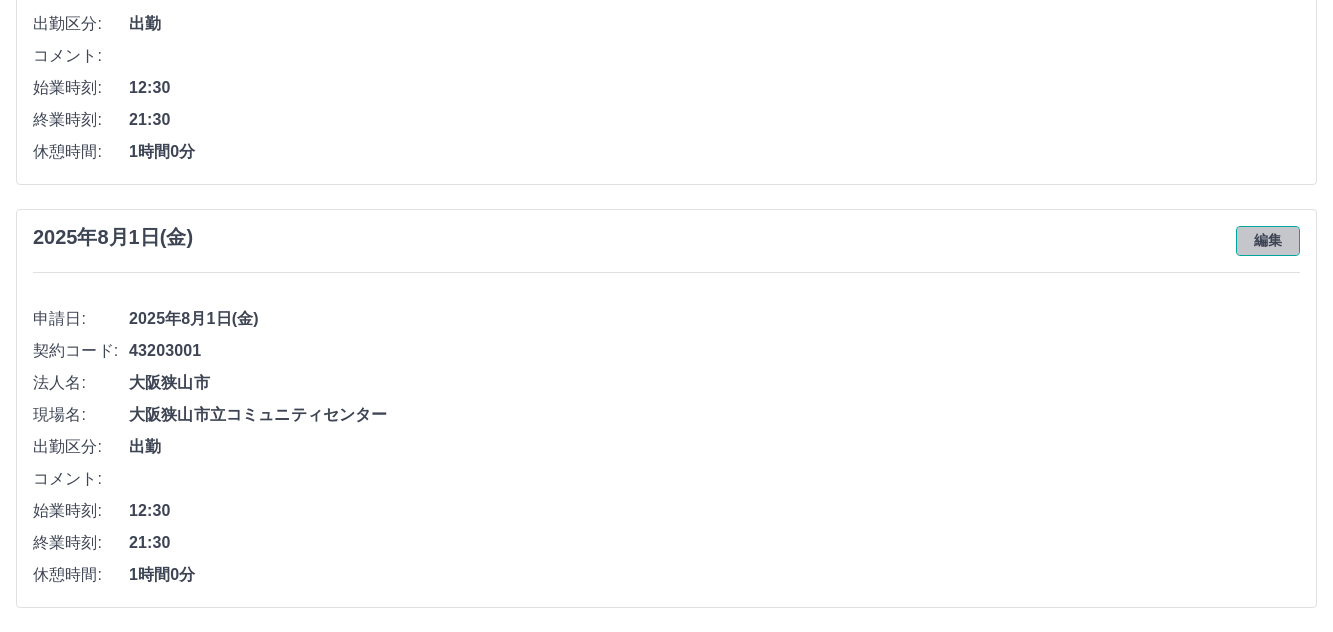 click on "編集" at bounding box center (1268, 241) 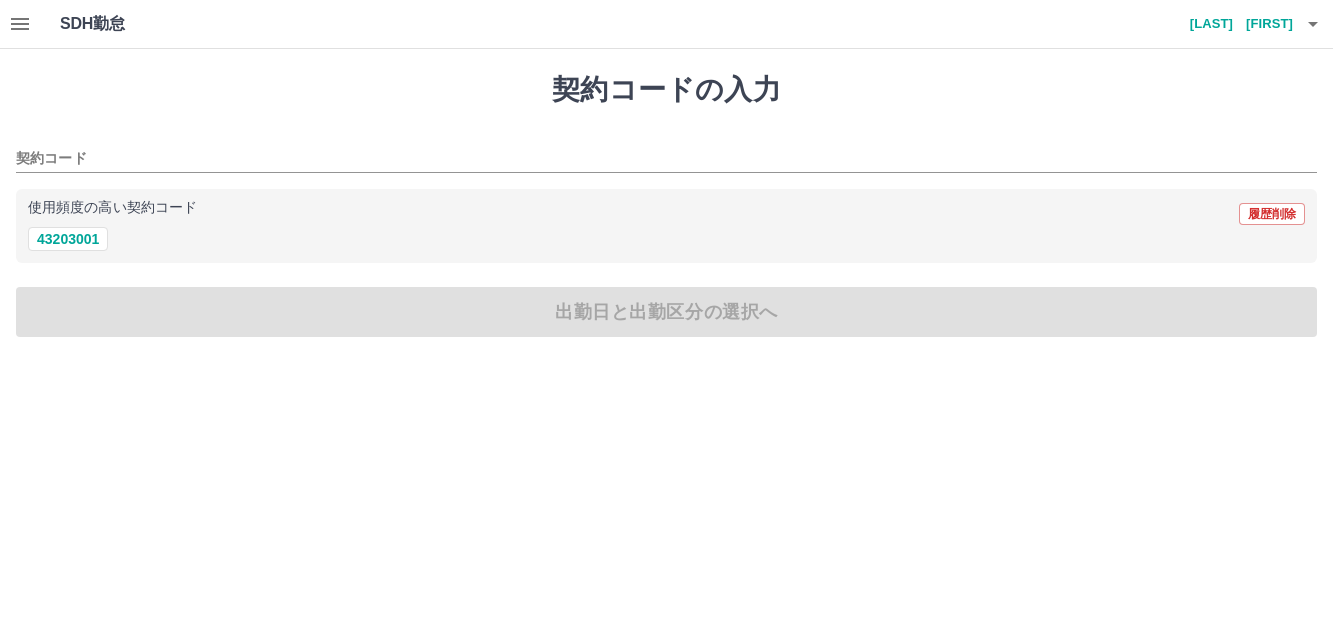 scroll, scrollTop: 0, scrollLeft: 0, axis: both 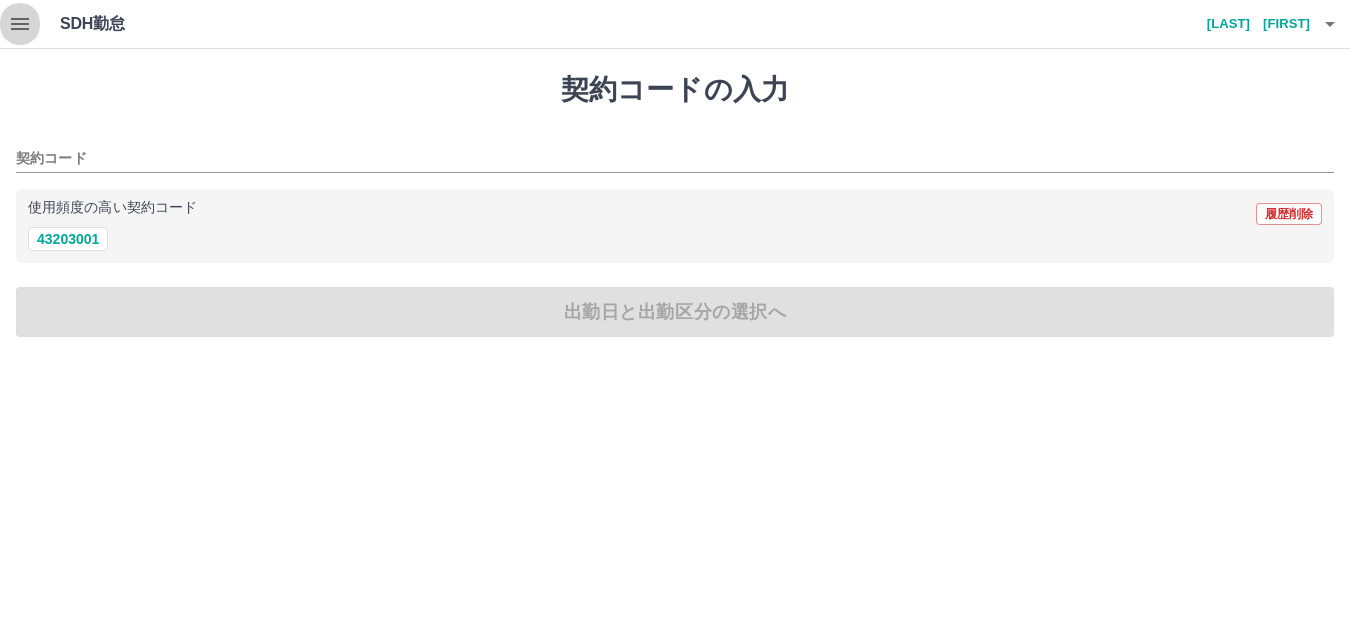 click 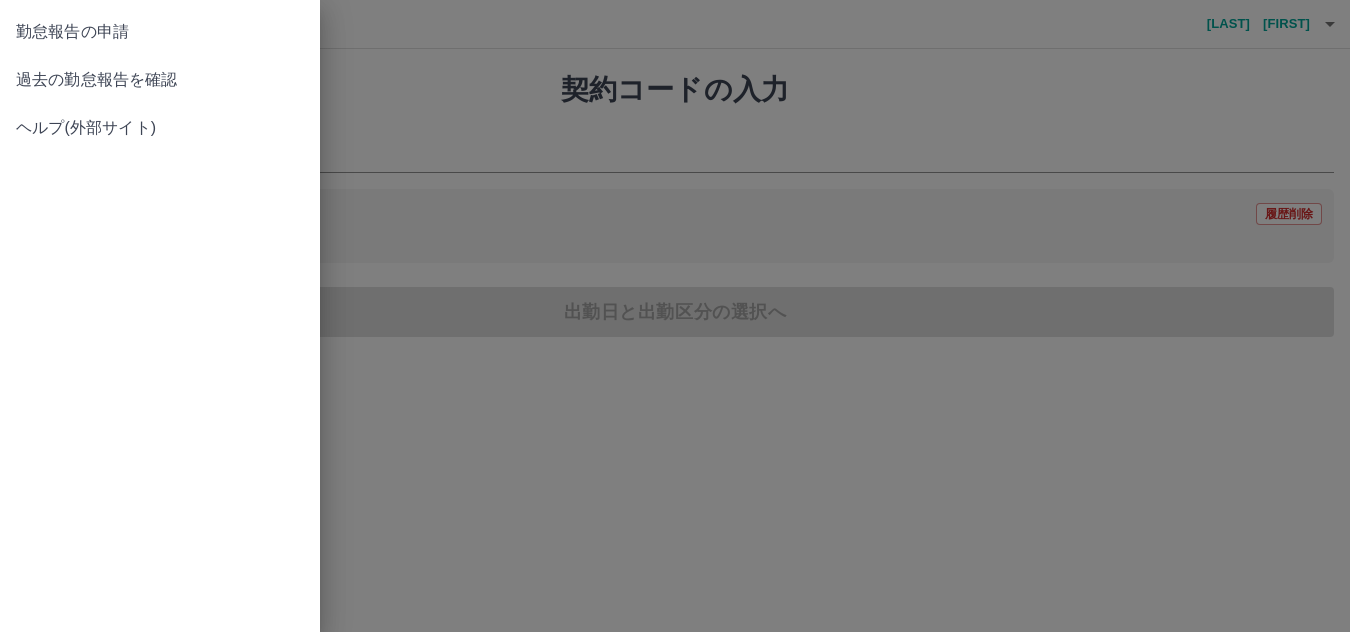 click on "過去の勤怠報告を確認" at bounding box center (160, 80) 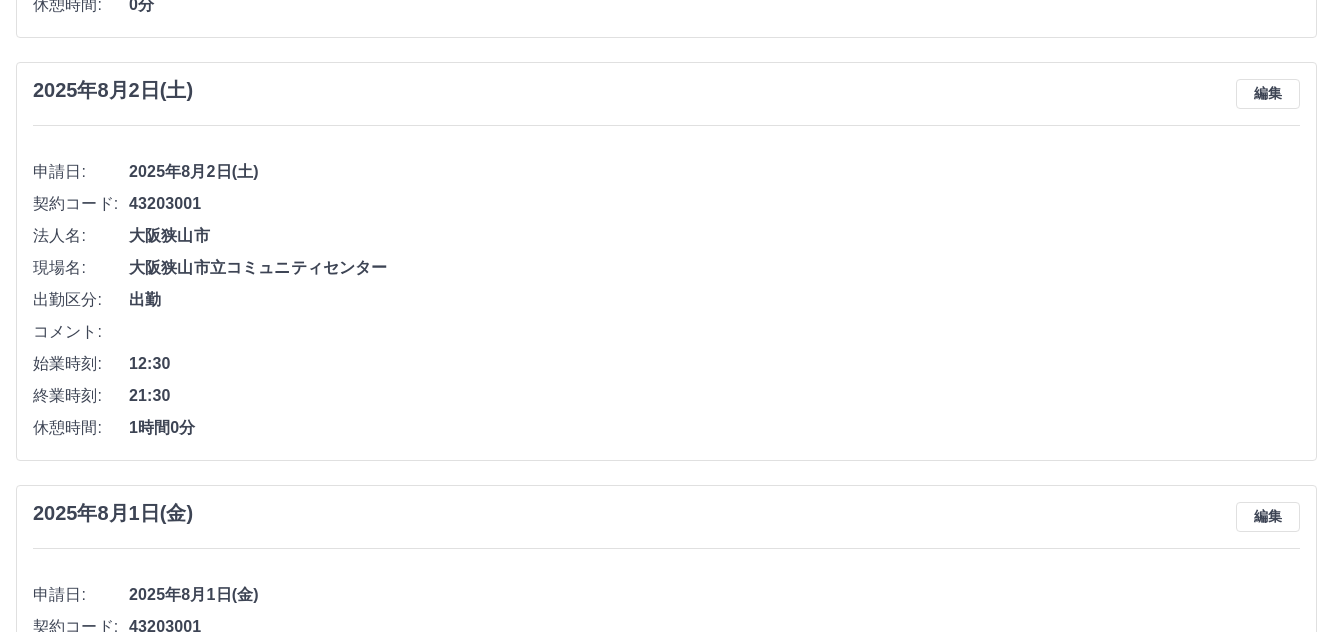 scroll, scrollTop: 600, scrollLeft: 0, axis: vertical 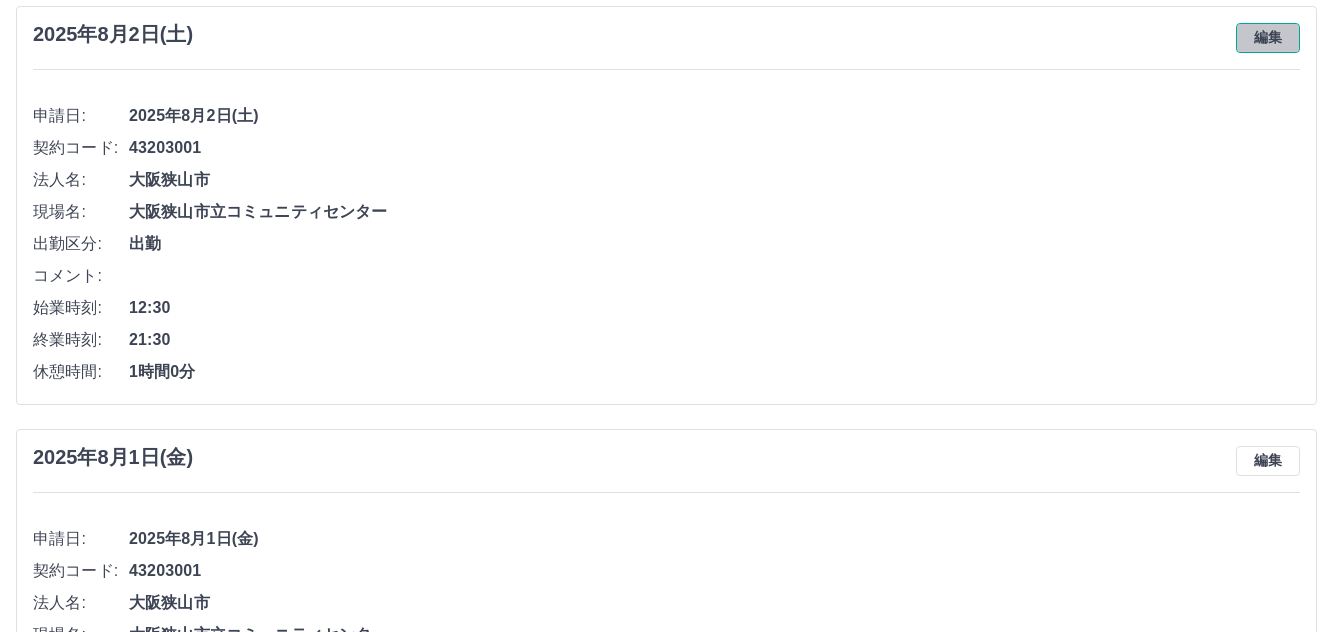 click on "編集" at bounding box center (1268, 38) 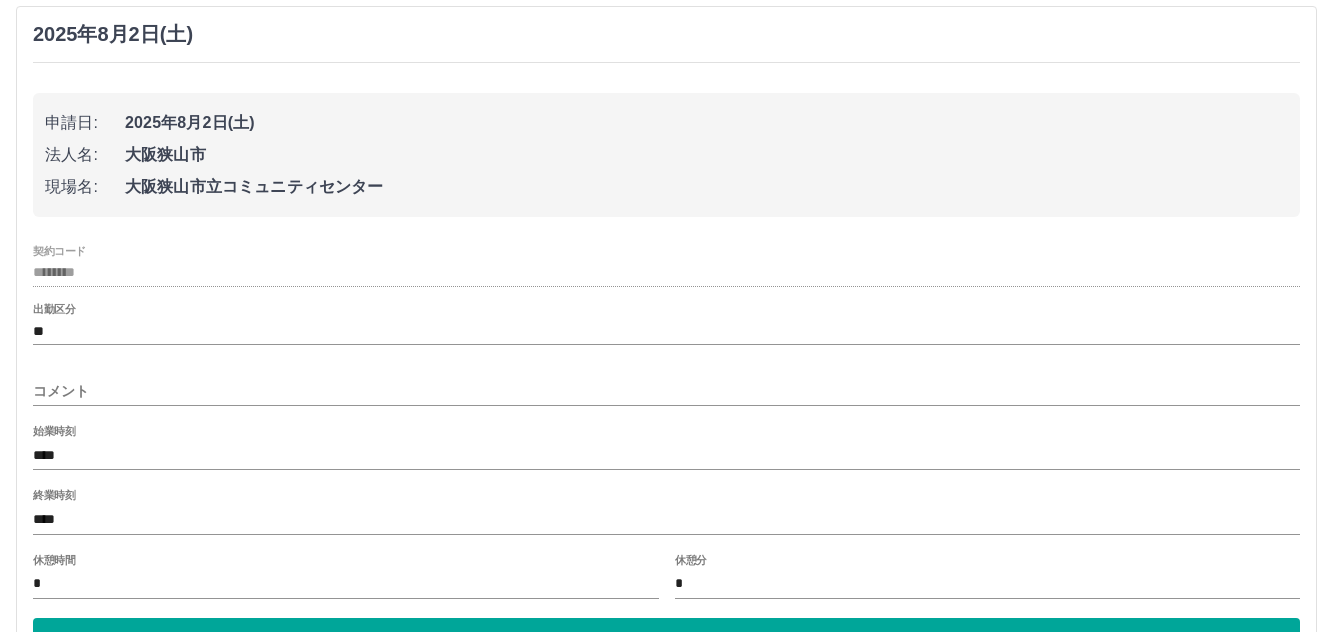 click on "****" at bounding box center (666, 519) 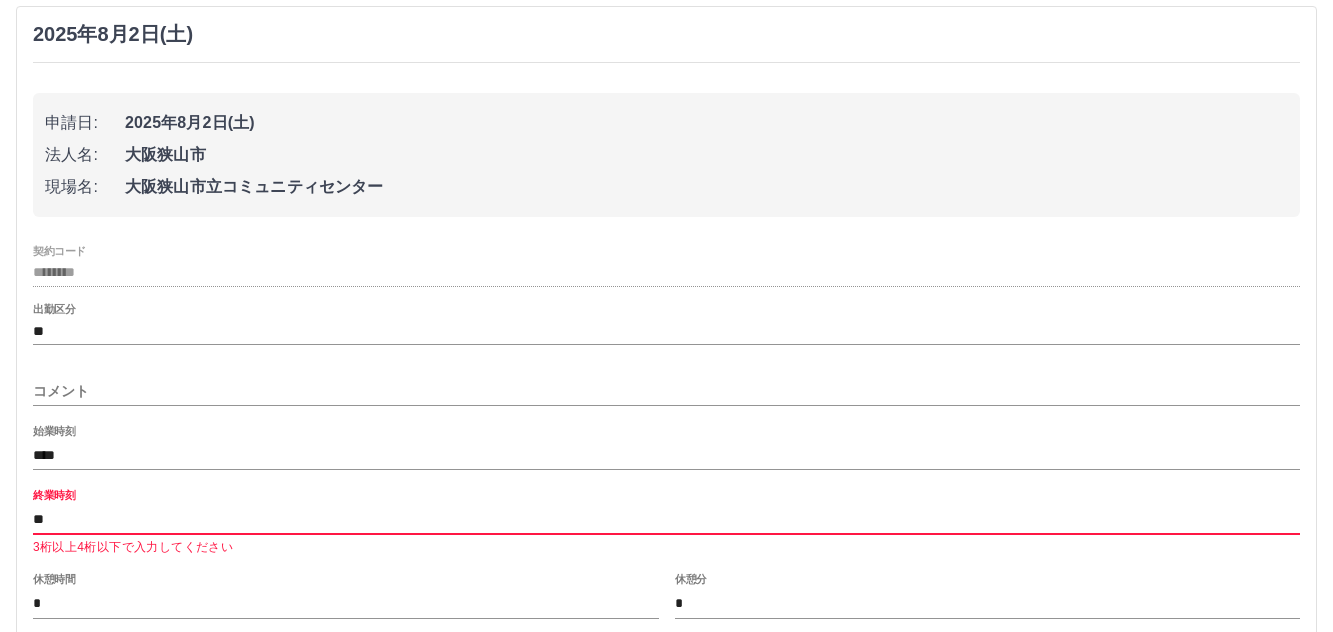 type on "*" 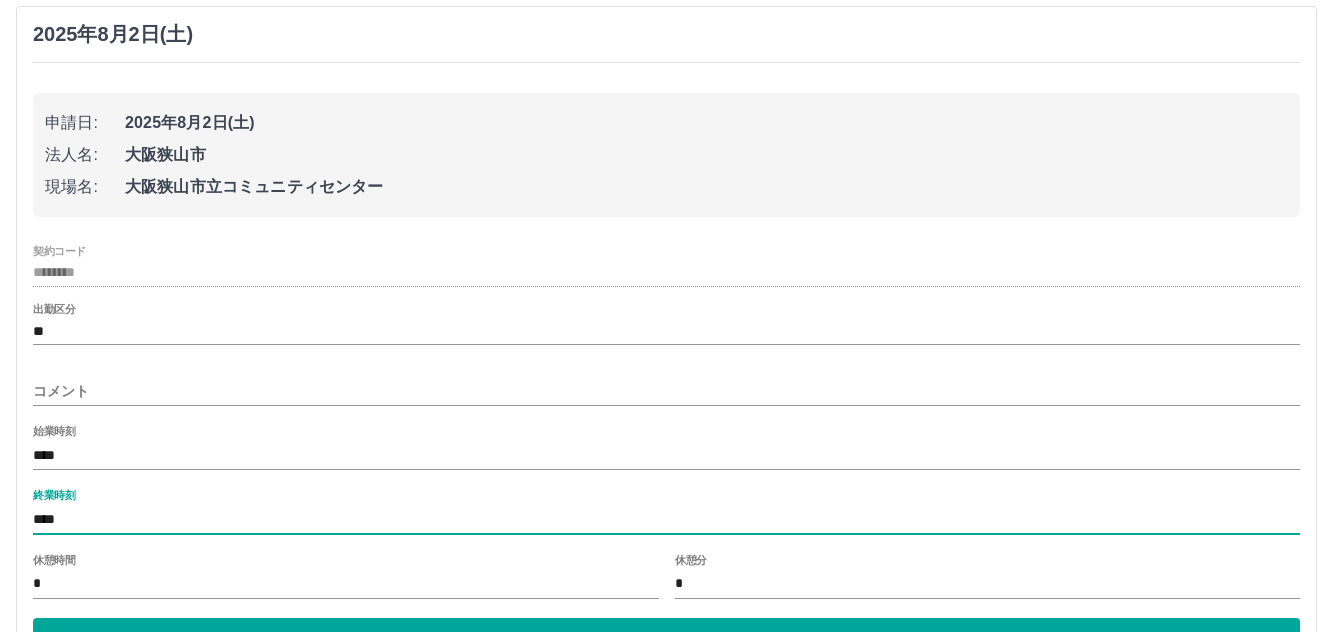 type on "****" 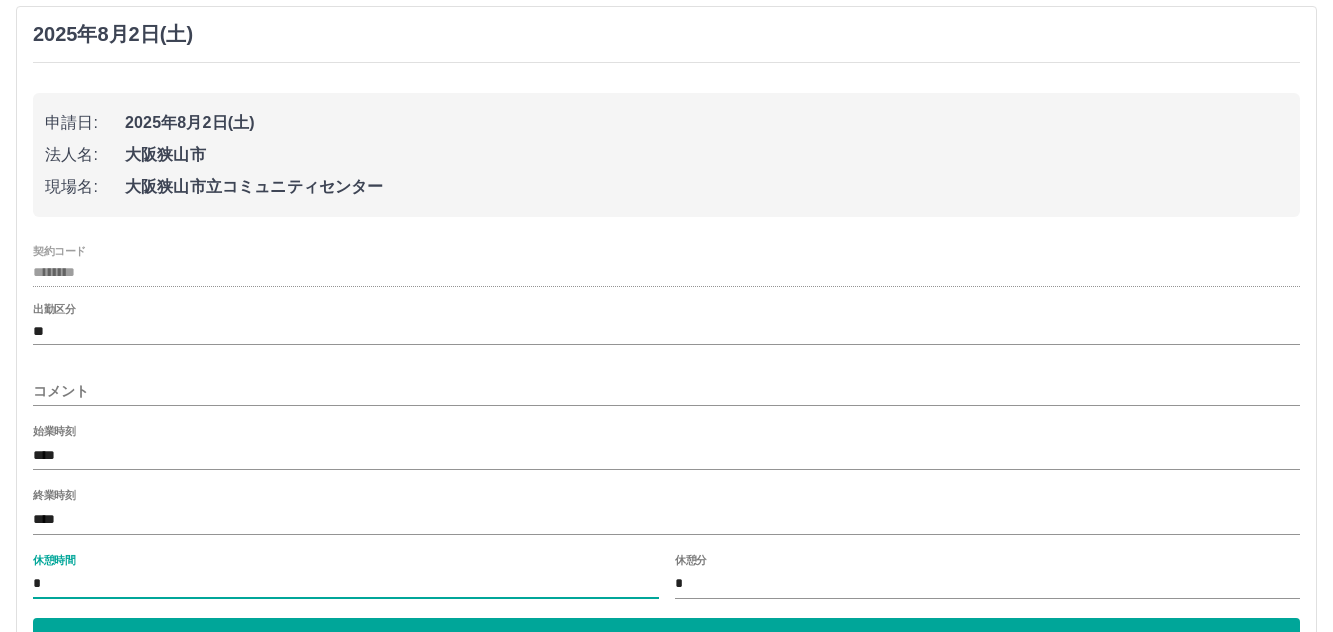 click on "*" at bounding box center [346, 584] 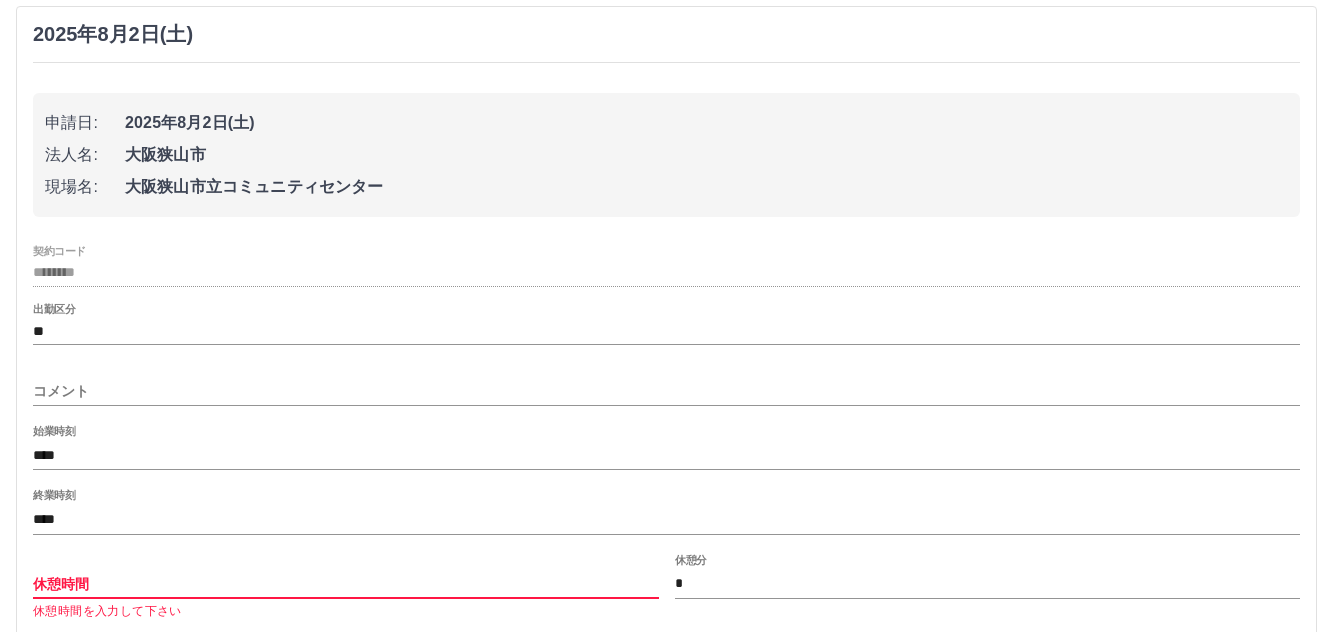 type on "*" 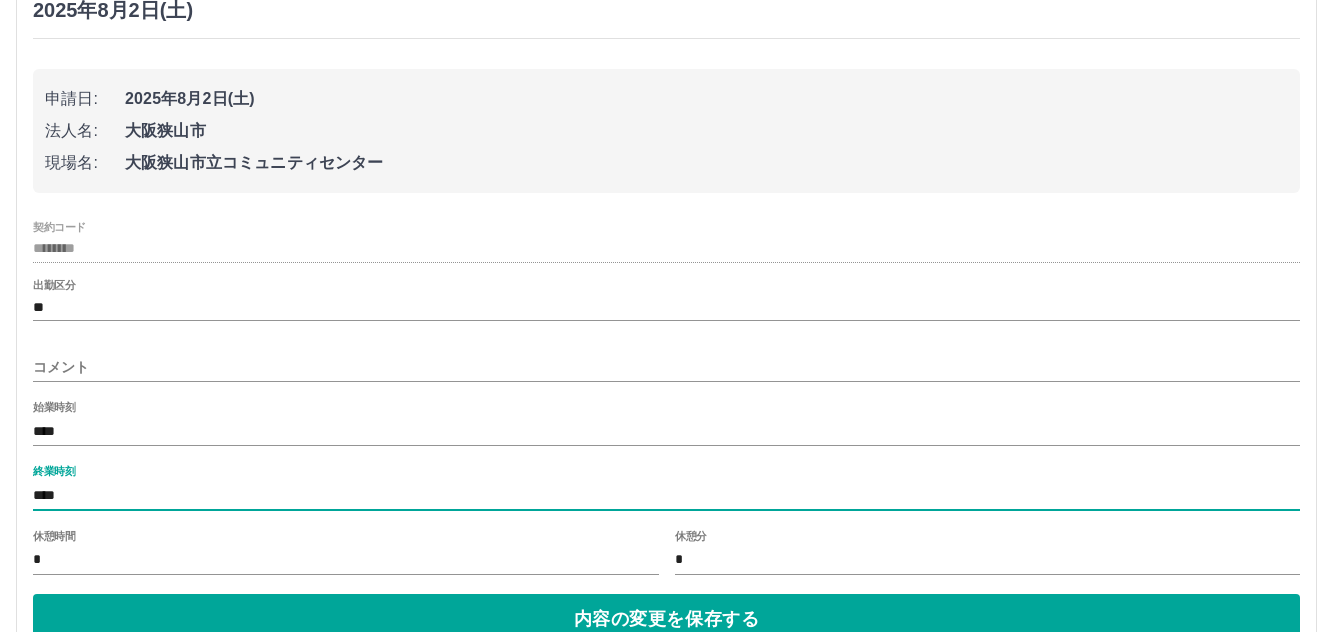 drag, startPoint x: 444, startPoint y: 531, endPoint x: 449, endPoint y: 498, distance: 33.37664 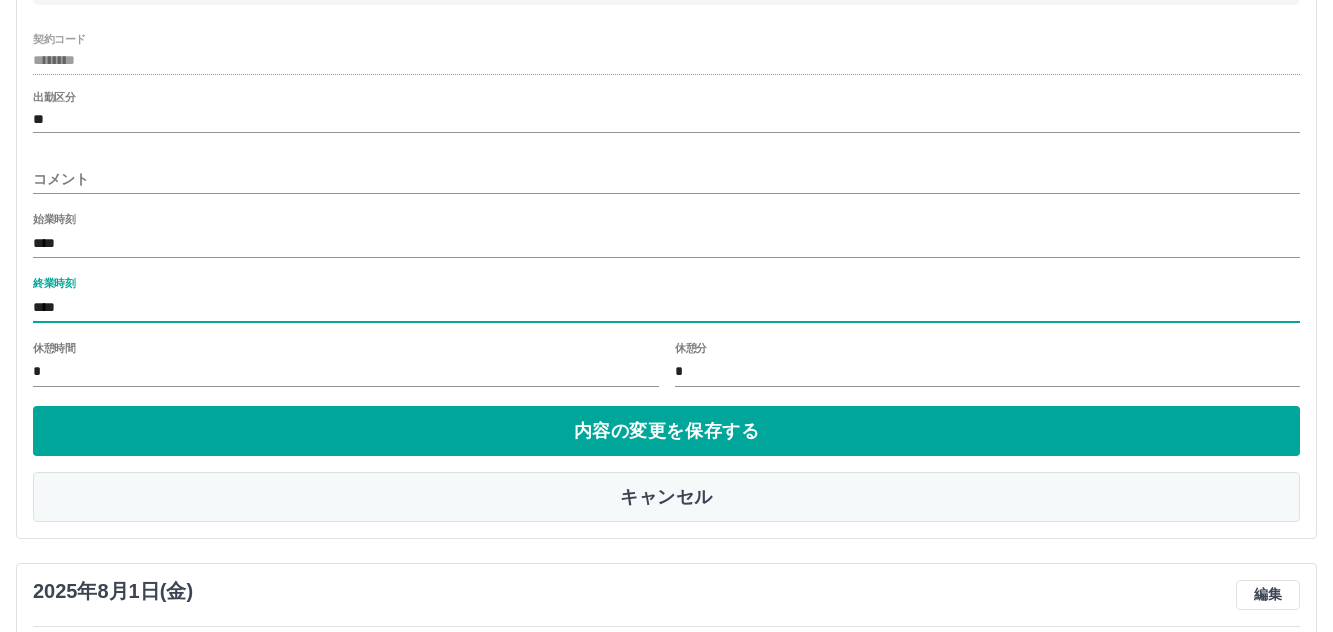 scroll, scrollTop: 824, scrollLeft: 0, axis: vertical 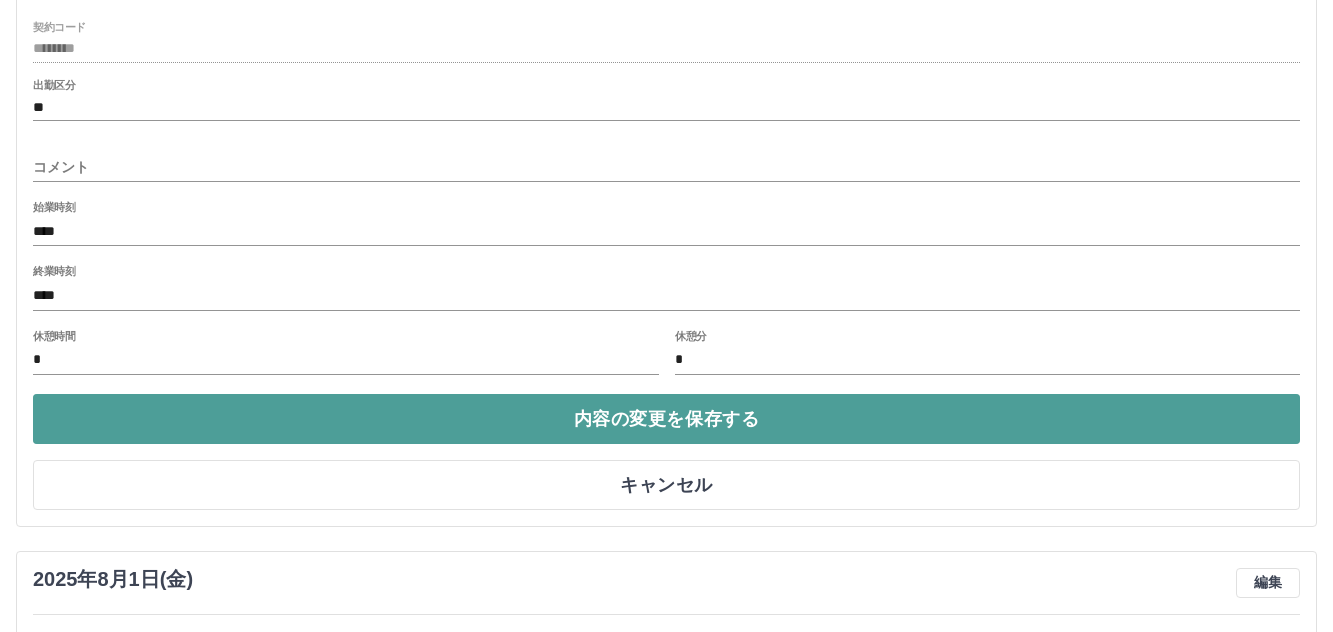 click on "内容の変更を保存する" at bounding box center [666, 419] 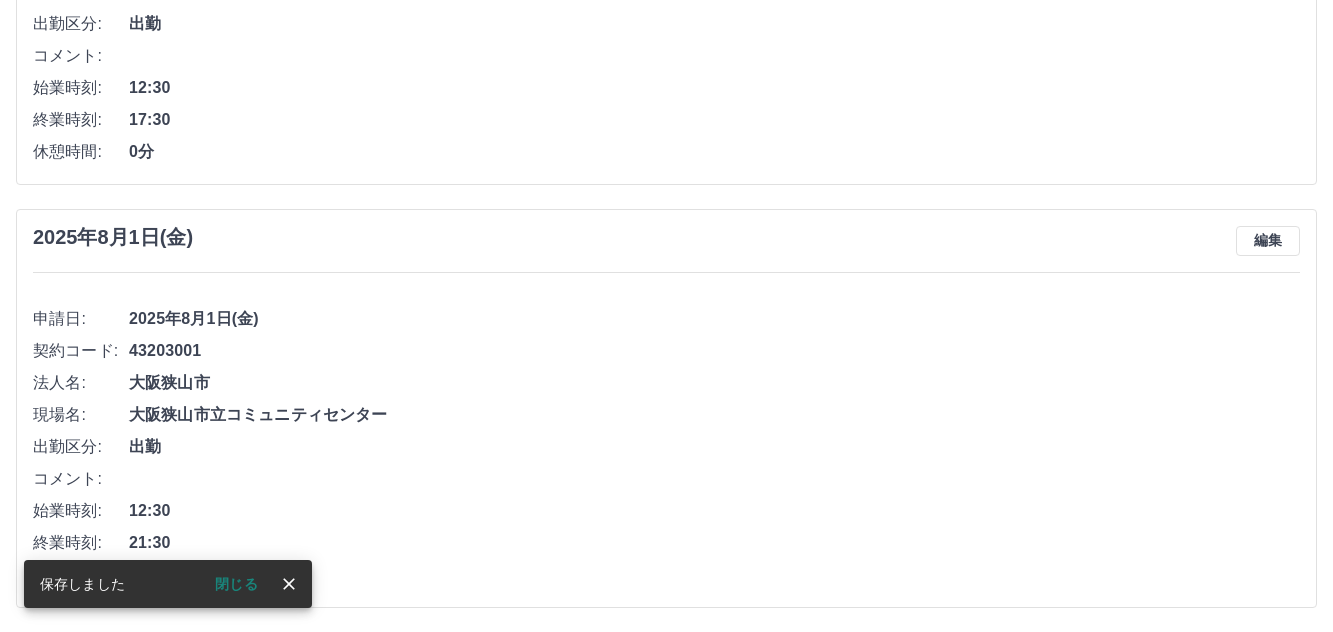 click at bounding box center [289, 584] 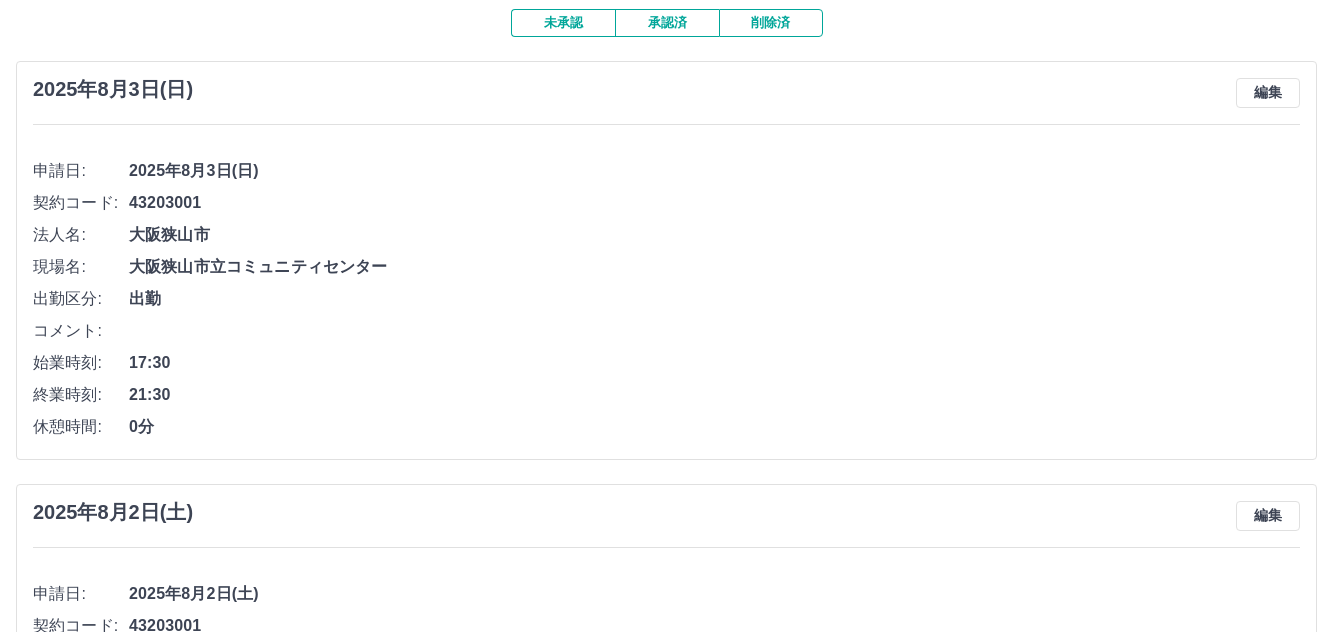 scroll, scrollTop: 0, scrollLeft: 0, axis: both 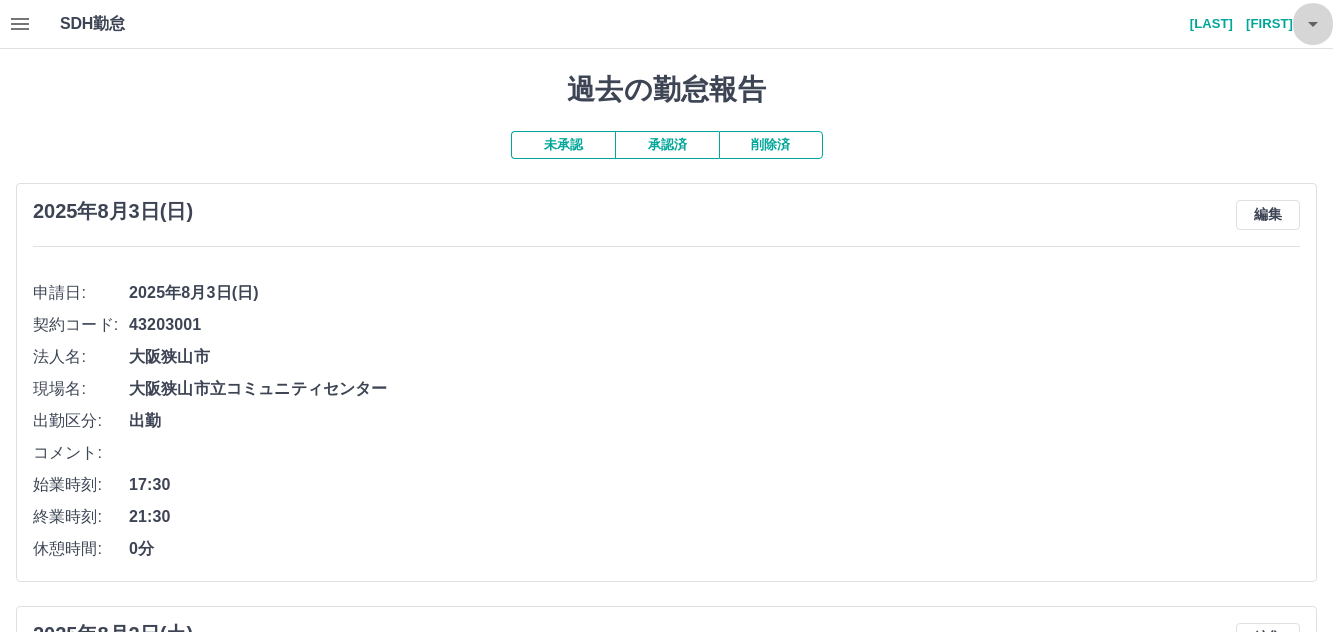 drag, startPoint x: 1305, startPoint y: 36, endPoint x: 1310, endPoint y: 21, distance: 15.811388 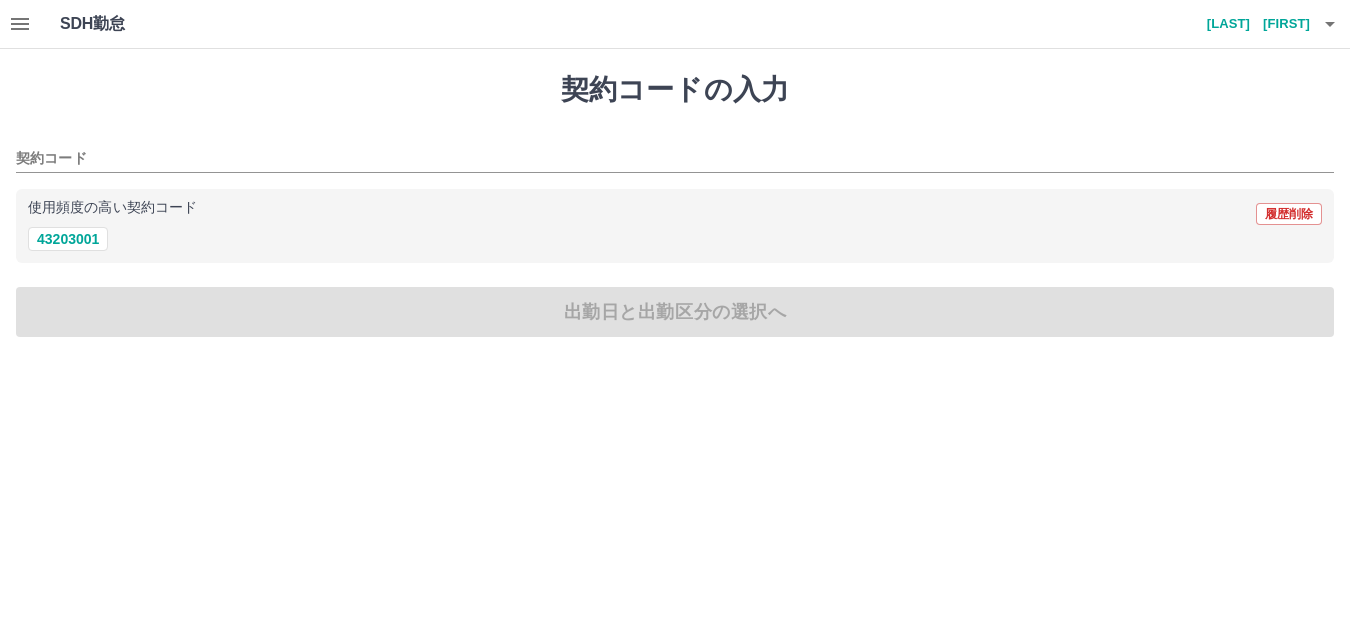 click 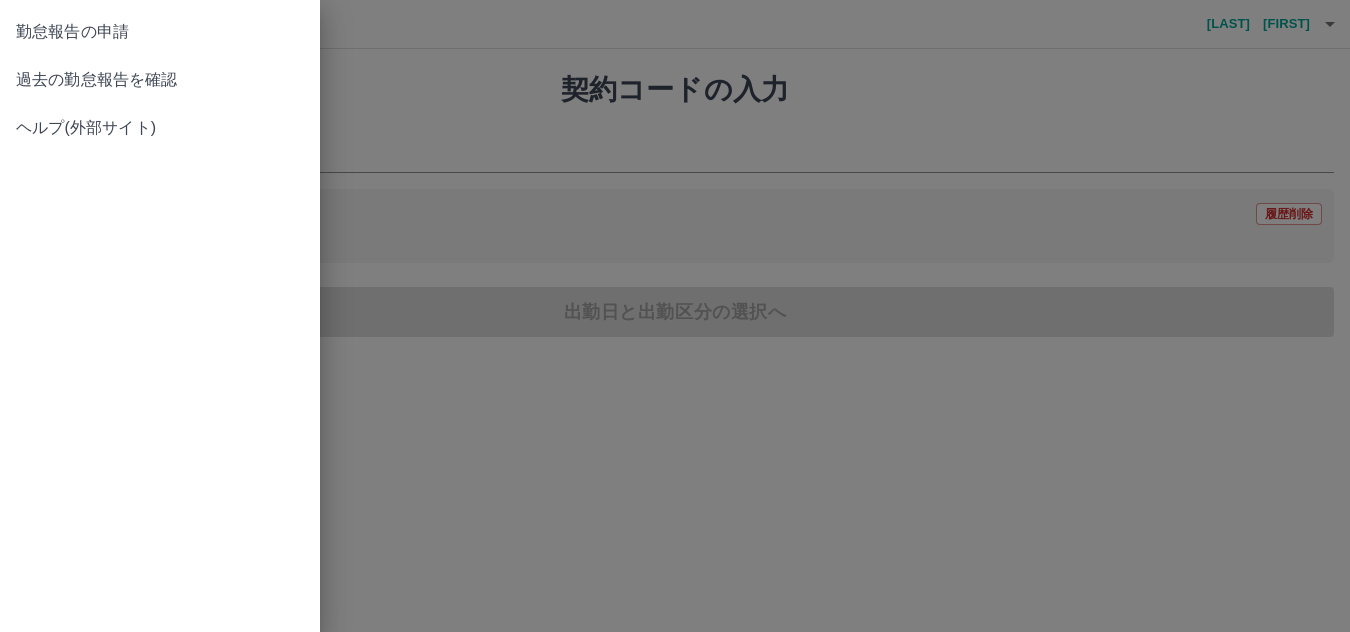 click on "過去の勤怠報告を確認" at bounding box center [160, 80] 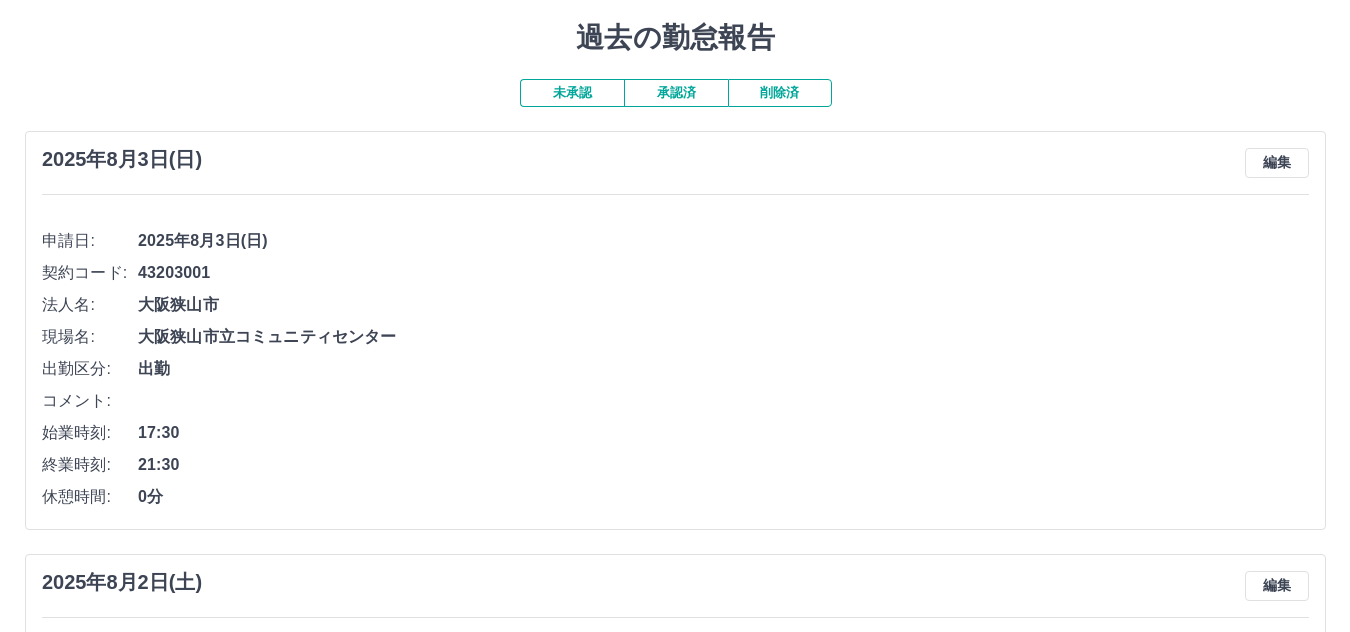 scroll, scrollTop: 0, scrollLeft: 0, axis: both 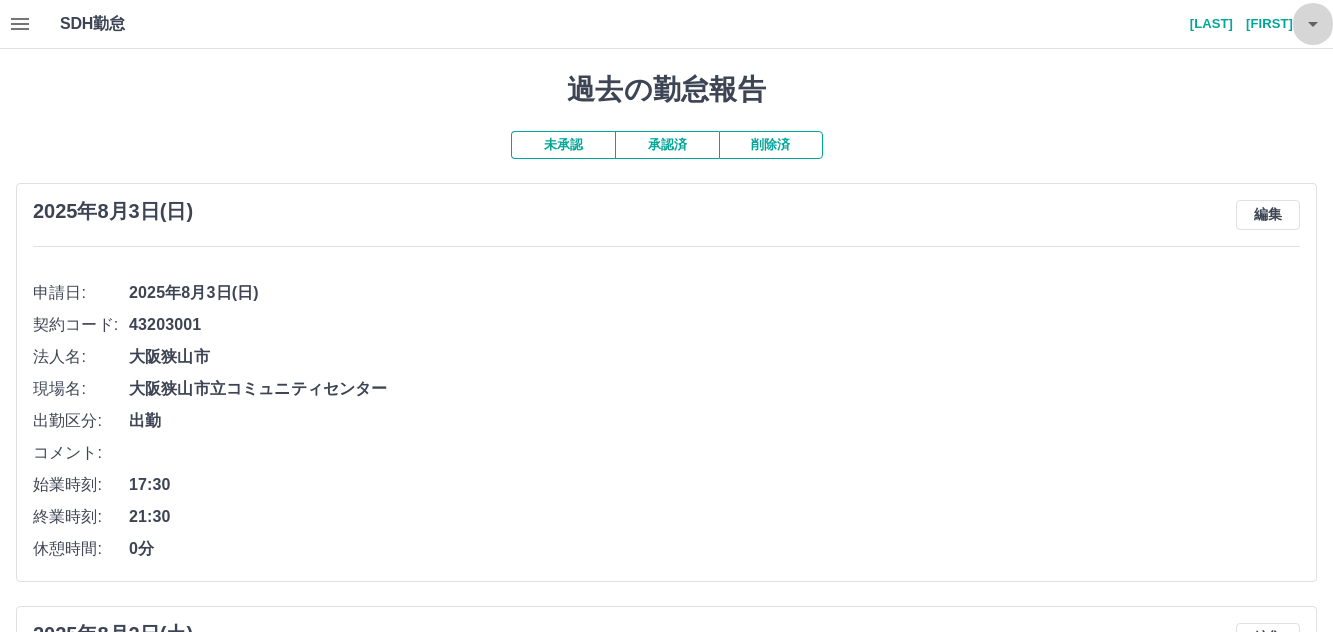 click 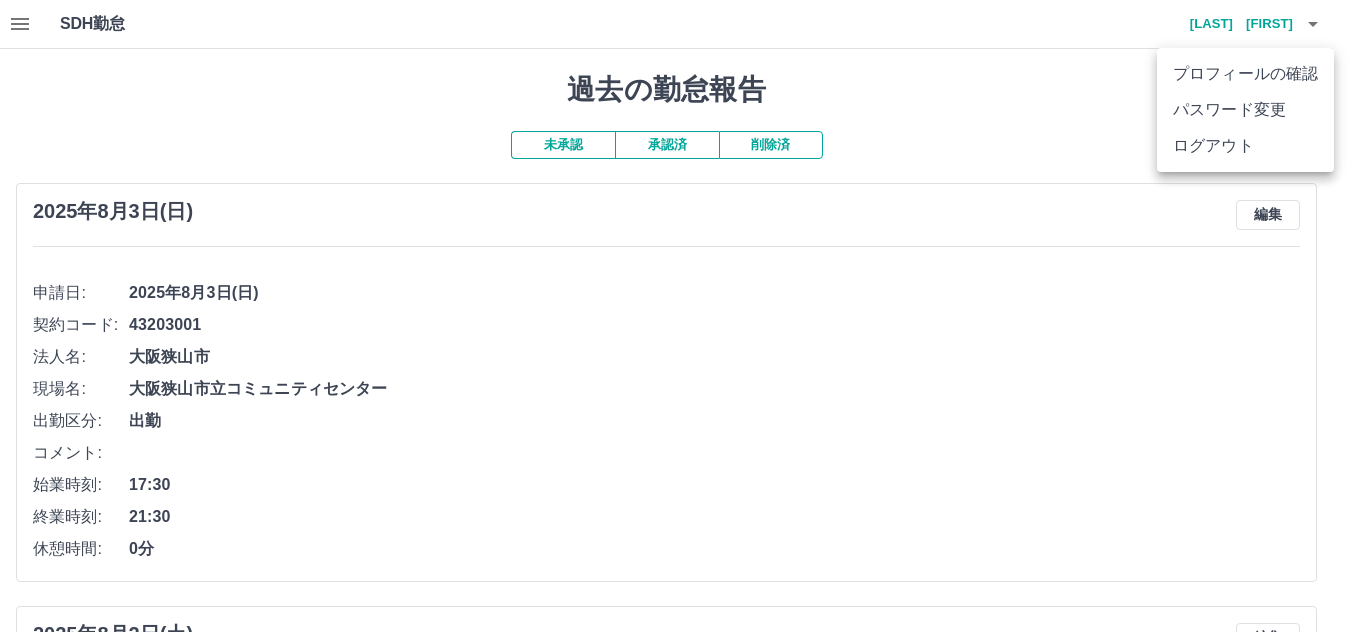 click on "ログアウト" at bounding box center [1245, 146] 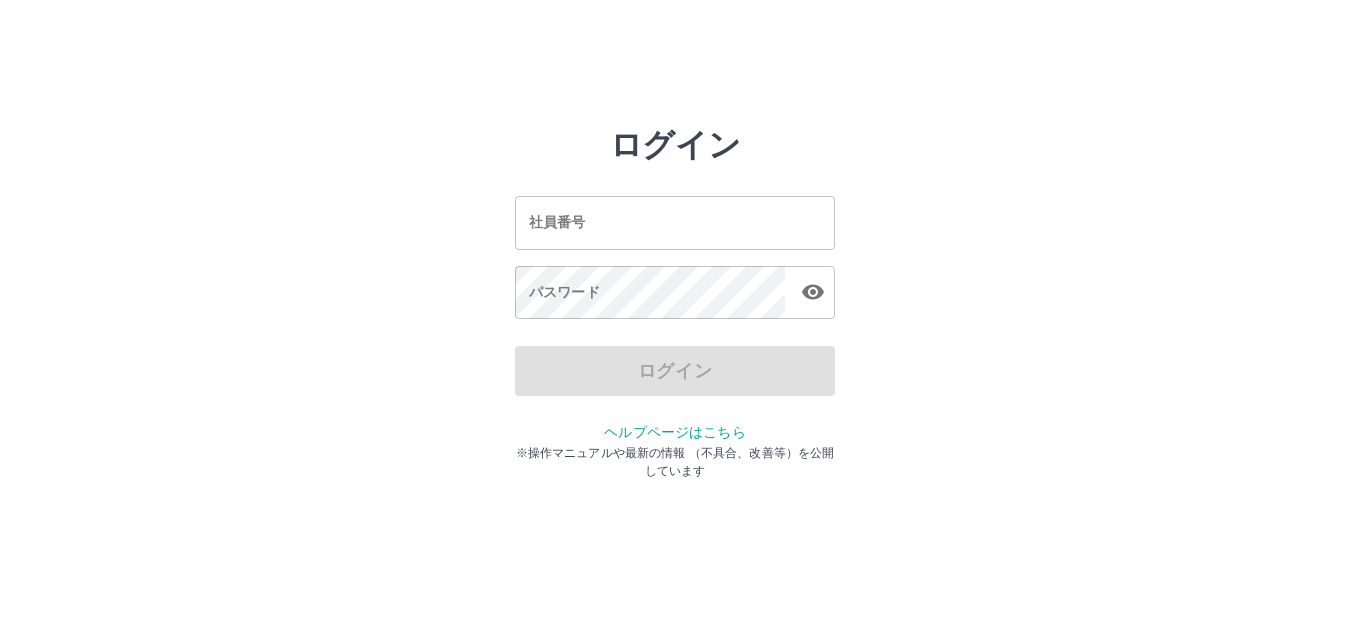 scroll, scrollTop: 0, scrollLeft: 0, axis: both 